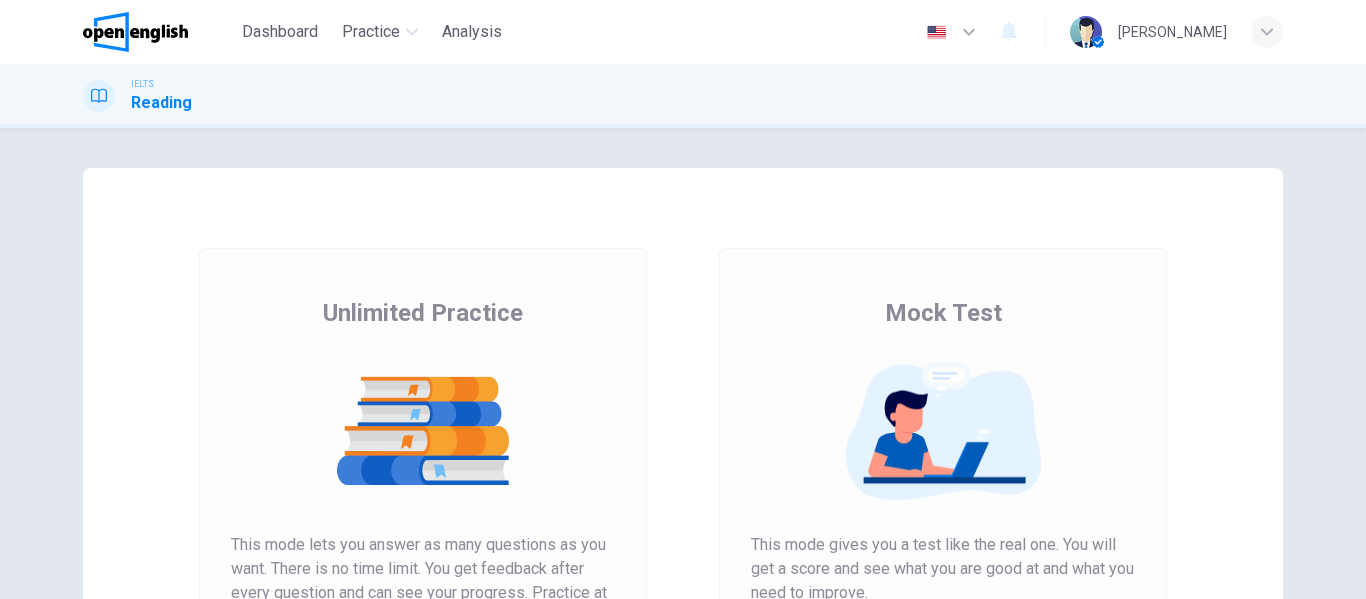 scroll, scrollTop: 0, scrollLeft: 0, axis: both 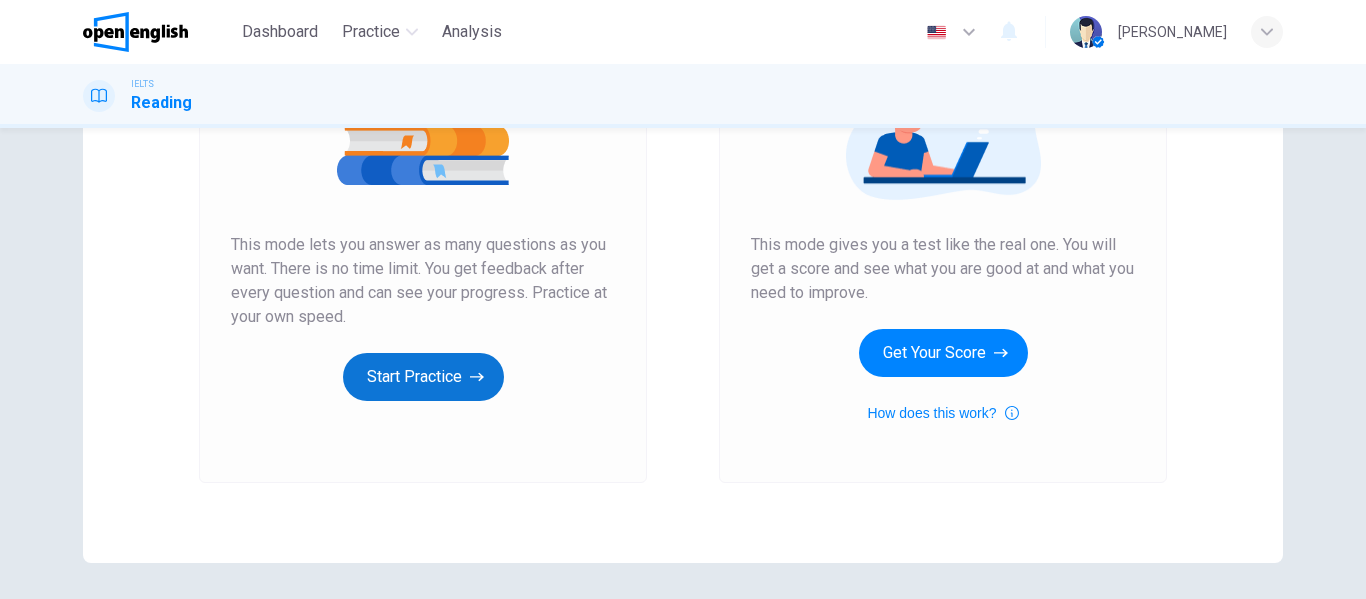 click on "Start Practice" at bounding box center [423, 377] 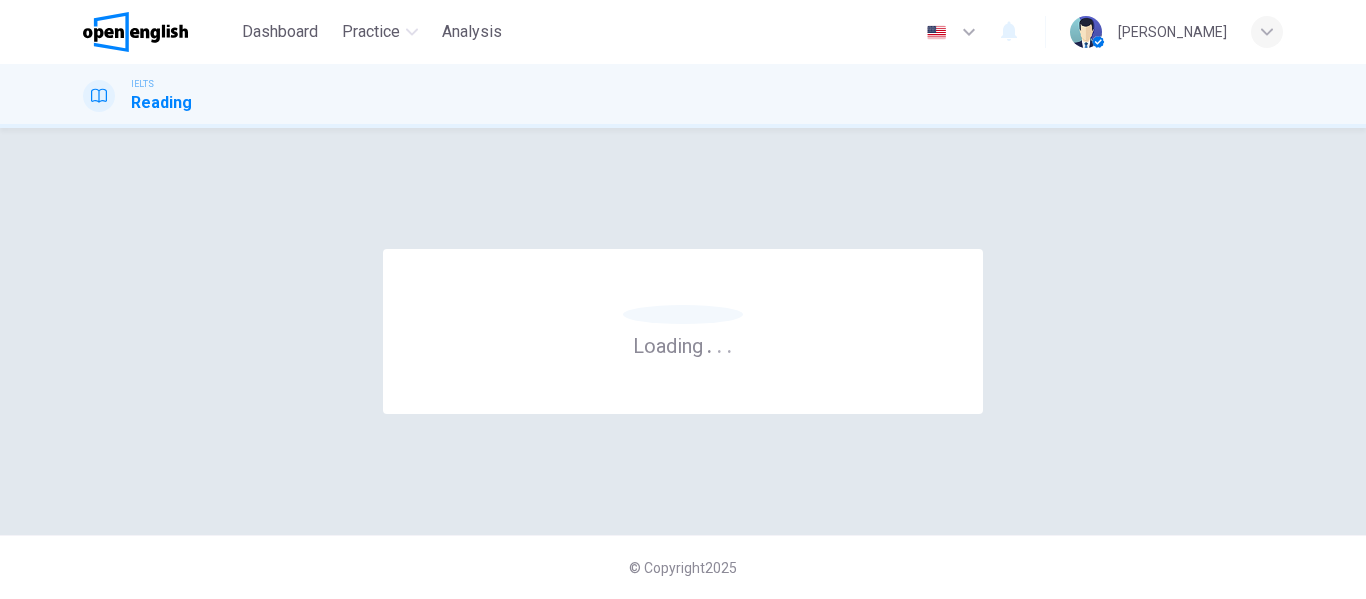scroll, scrollTop: 0, scrollLeft: 0, axis: both 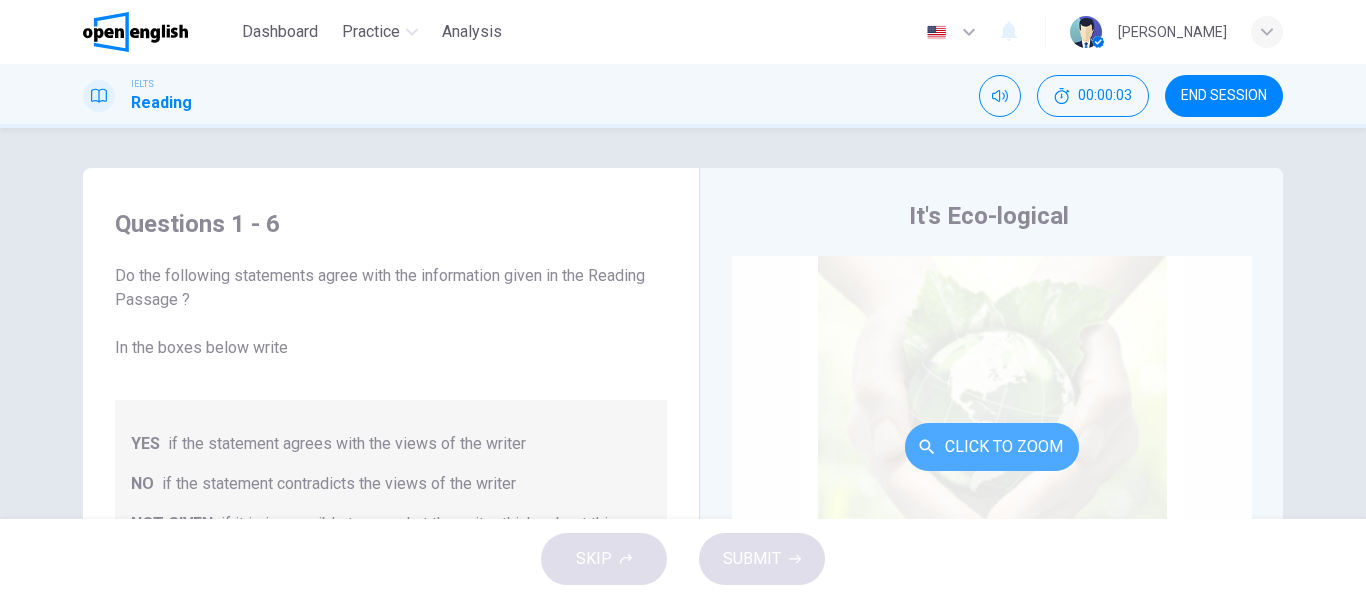 click on "Click to Zoom" at bounding box center [992, 447] 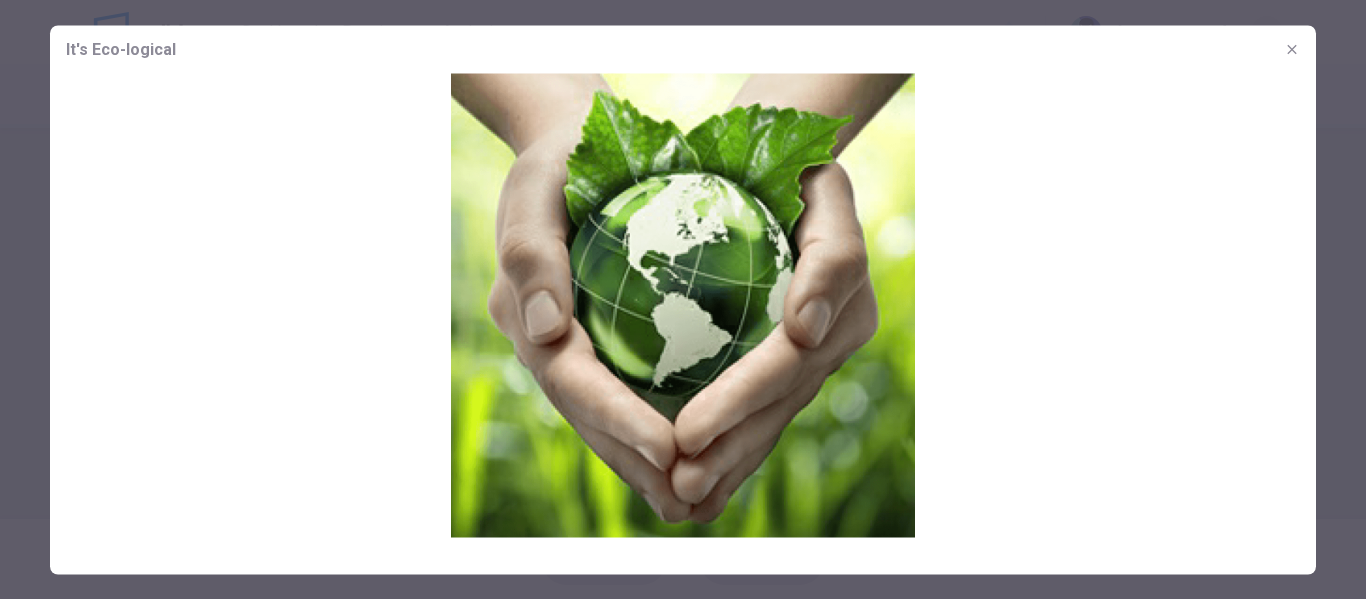 drag, startPoint x: 779, startPoint y: 404, endPoint x: 947, endPoint y: 307, distance: 193.99226 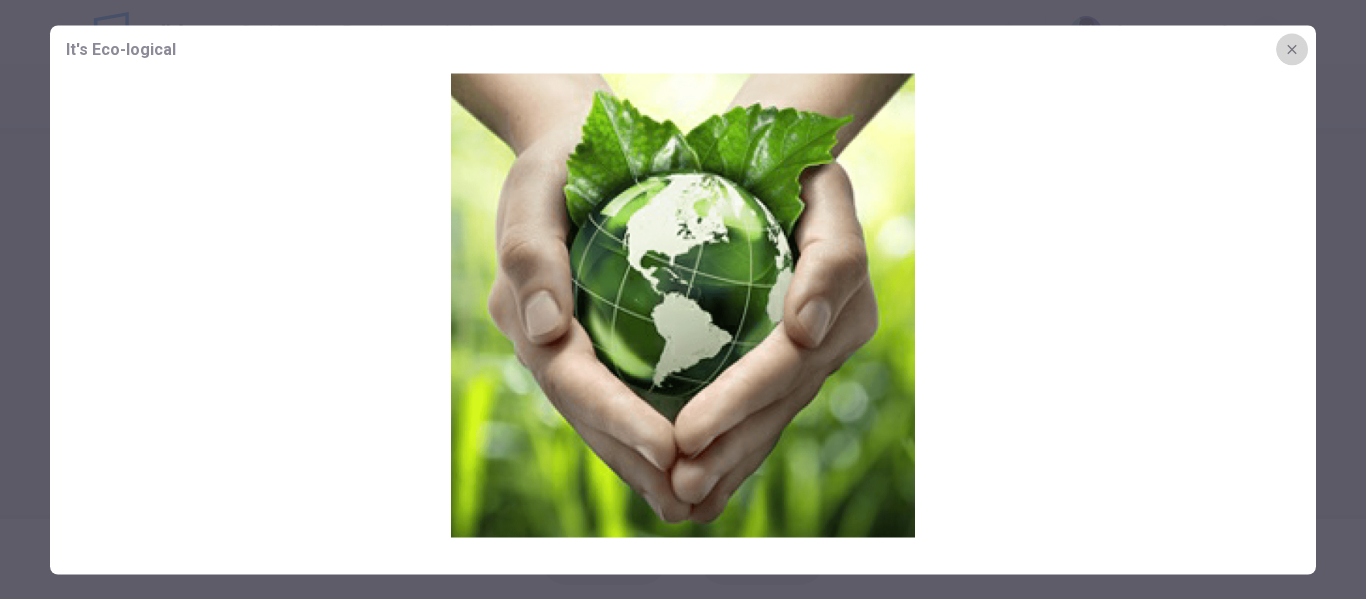 click 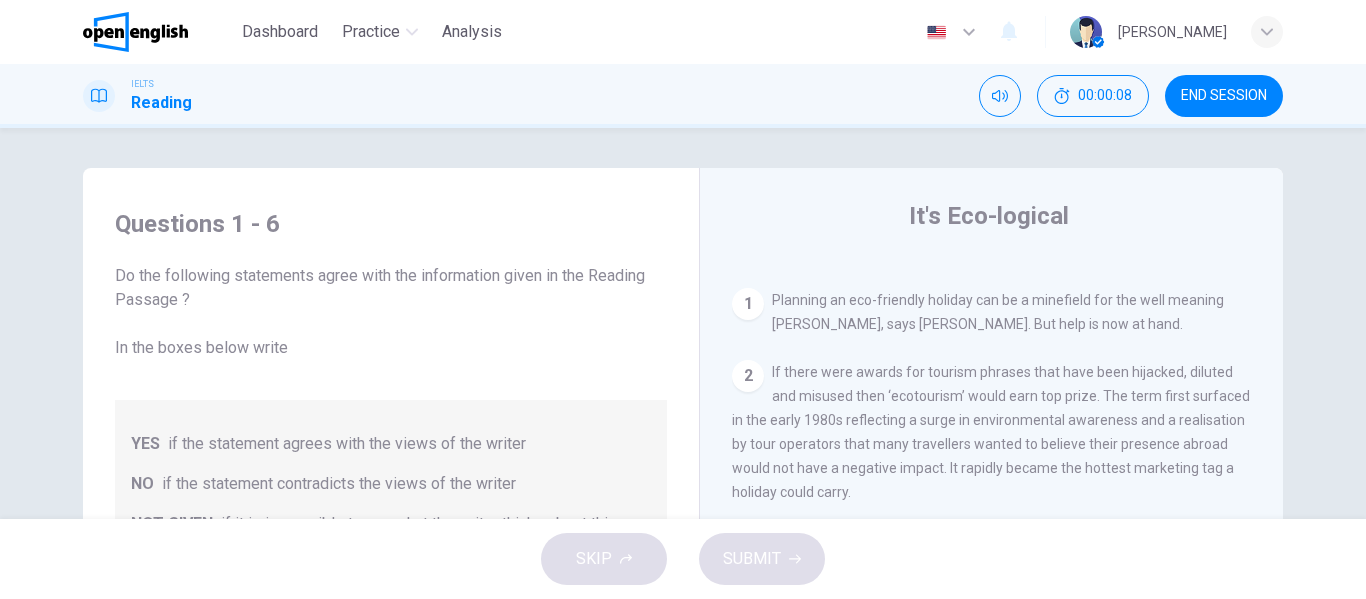 scroll, scrollTop: 400, scrollLeft: 0, axis: vertical 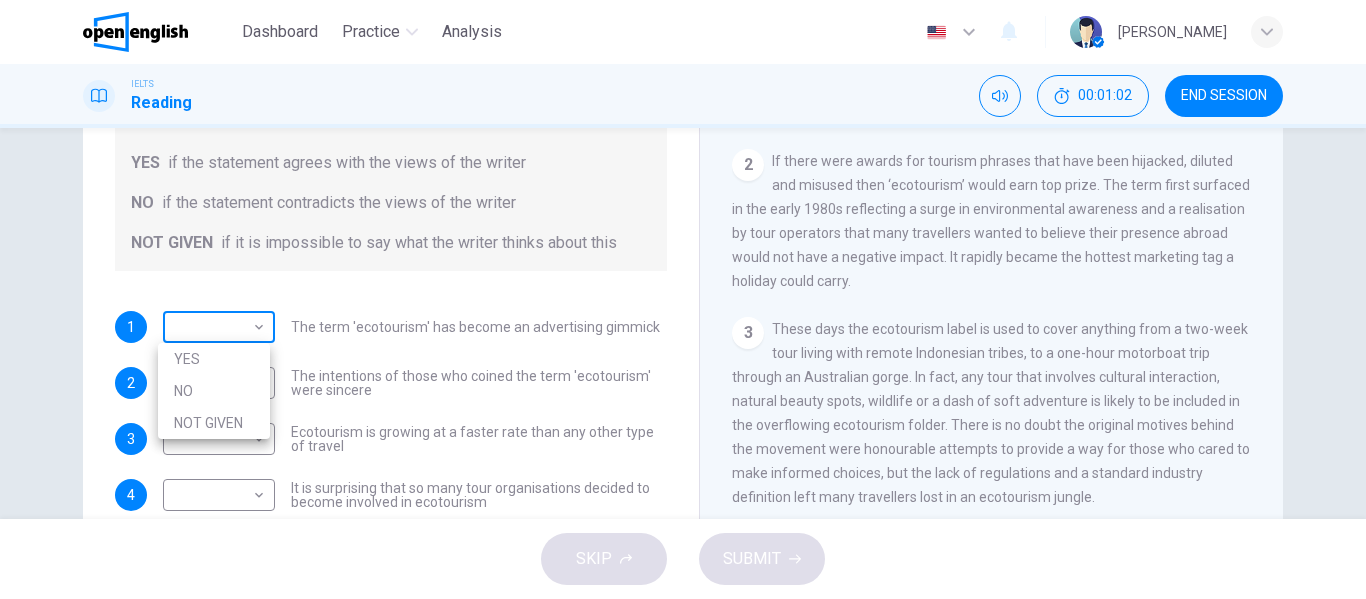 click on "This site uses cookies, as explained in our  Privacy Policy . If you agree to the use of cookies, please click the Accept button and continue to browse our site.   Privacy Policy Accept This site uses cookies, as explained in our  Privacy Policy . If you agree to the use of cookies, please click the Accept button and continue to browse our site.   Privacy Policy Accept Dashboard Practice Analysis English ** ​ [PERSON_NAME] IELTS Reading 00:01:02 END SESSION Questions 1 - 6 Do the following statements agree with the information given in the Reading Passage ?
In the boxes below write YES if the statement agrees with the views of the writer NO if the statement contradicts the views of the writer NOT GIVEN if it is impossible to say what the writer thinks about this 1 ​ ​ The term 'ecotourism' has become an advertising gimmick 2 ​ ​ The intentions of those who coined the term 'ecotourism' were sincere 3 ​ ​ Ecotourism is growing at a faster rate than any other type of travel 4 ​ ​ 5 ​ ​ 6 ​" at bounding box center [683, 299] 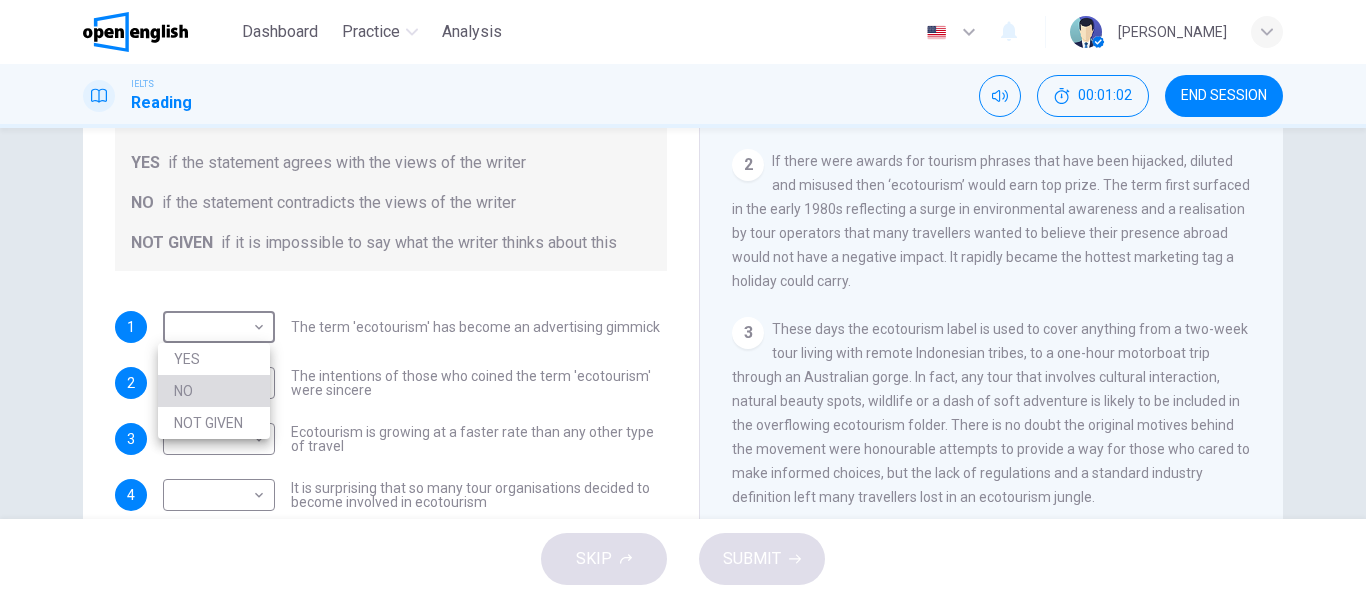 click on "NO" at bounding box center [214, 391] 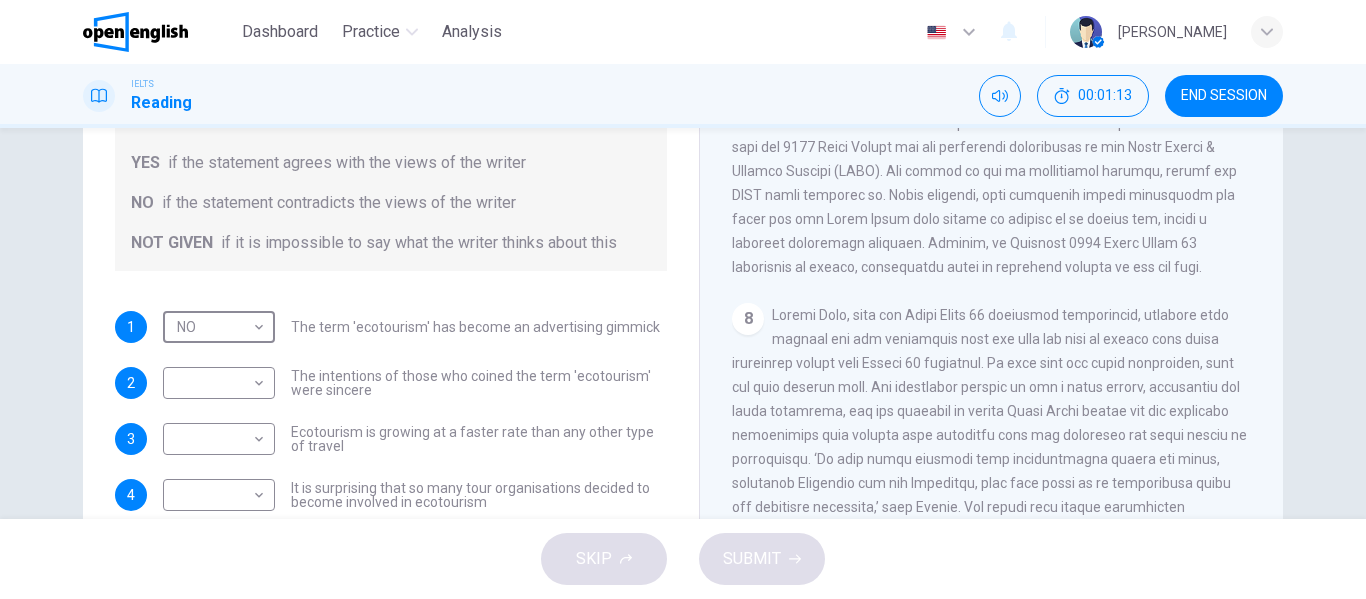 scroll, scrollTop: 2056, scrollLeft: 0, axis: vertical 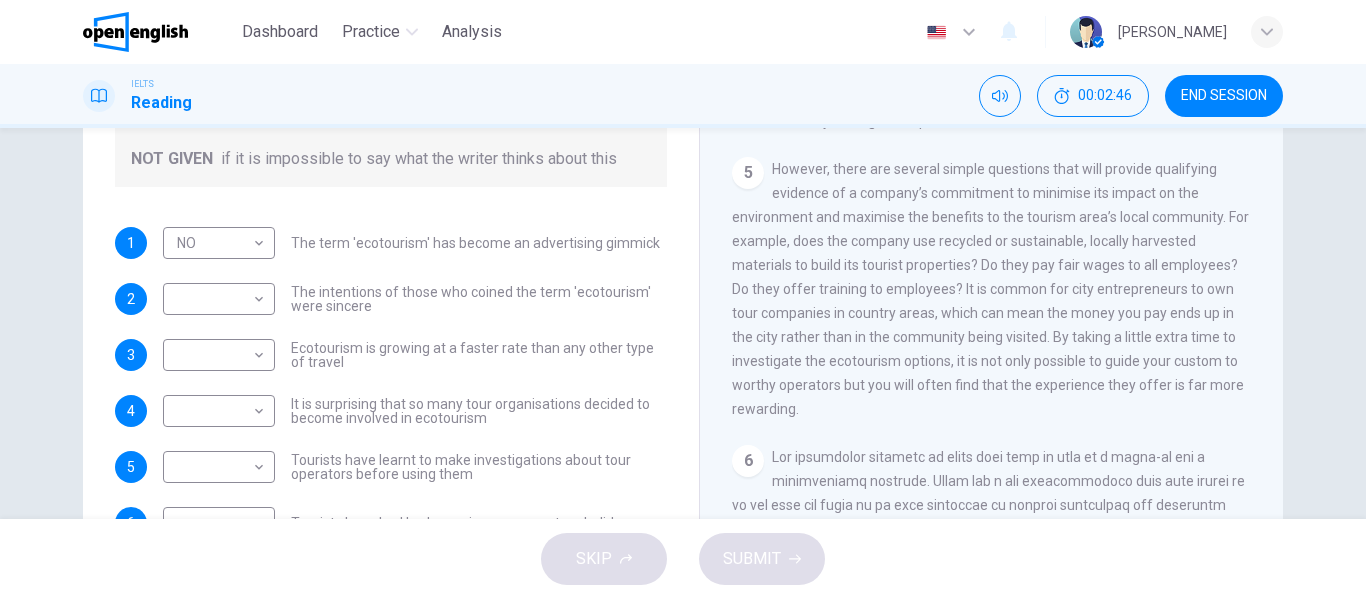 drag, startPoint x: 622, startPoint y: 410, endPoint x: 631, endPoint y: 415, distance: 10.29563 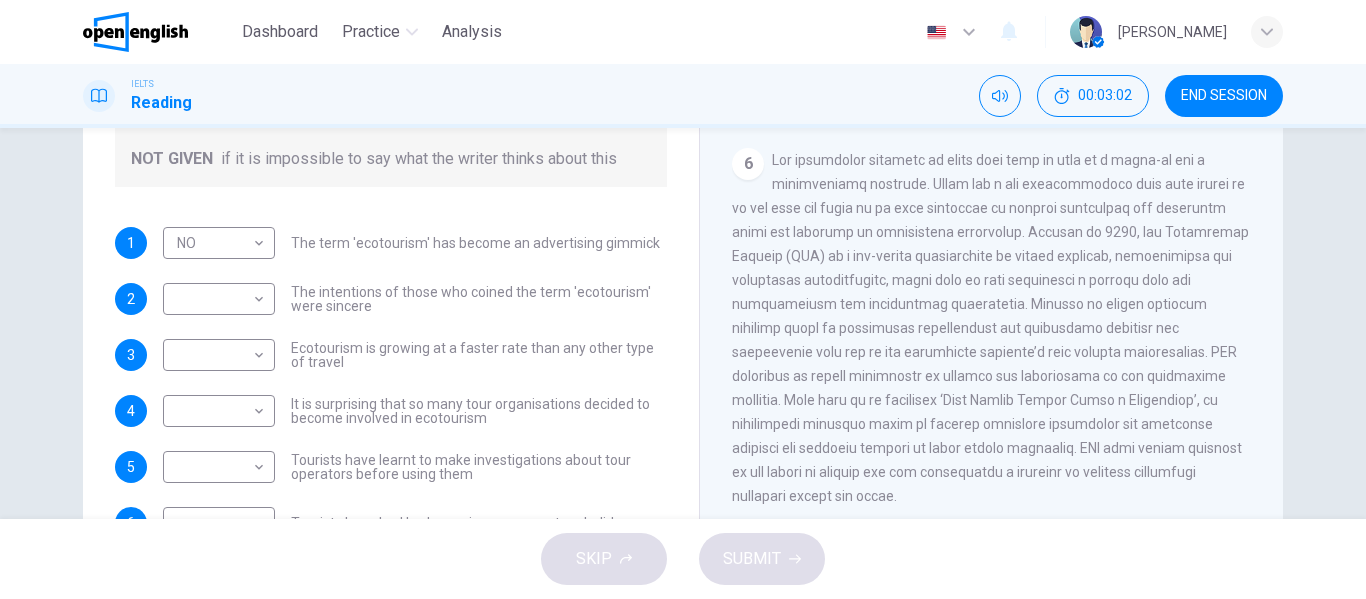 scroll, scrollTop: 1256, scrollLeft: 0, axis: vertical 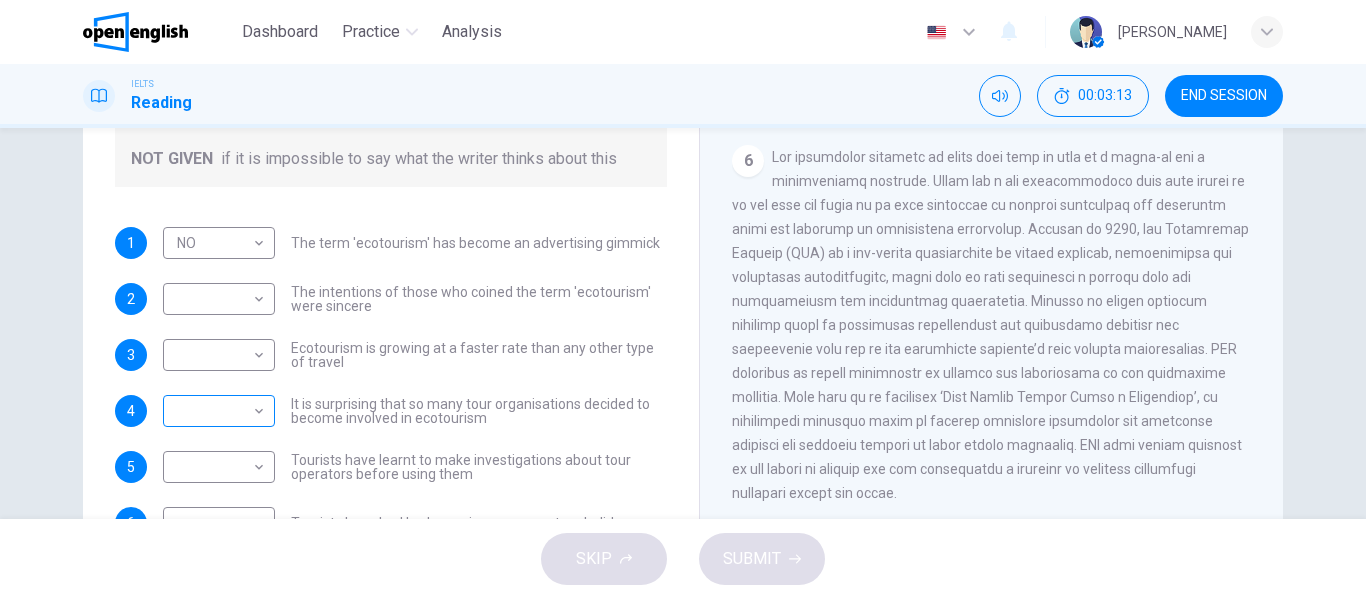 click on "​ ​" at bounding box center (219, 411) 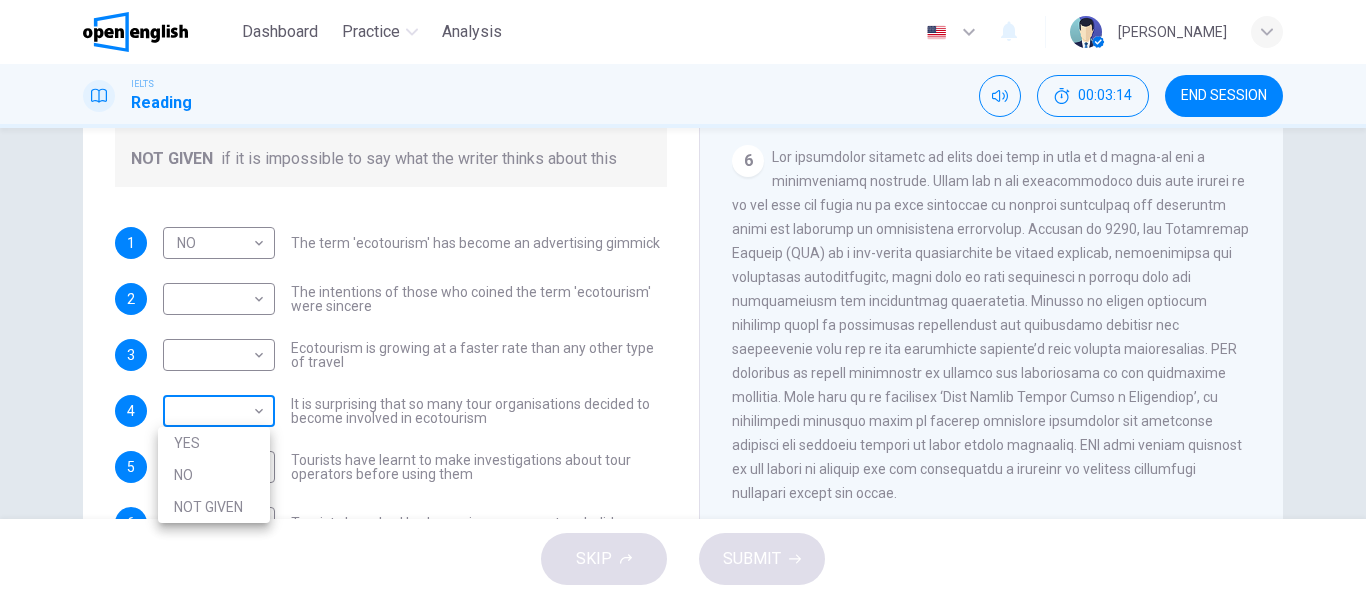click on "This site uses cookies, as explained in our  Privacy Policy . If you agree to the use of cookies, please click the Accept button and continue to browse our site.   Privacy Policy Accept This site uses cookies, as explained in our  Privacy Policy . If you agree to the use of cookies, please click the Accept button and continue to browse our site.   Privacy Policy Accept Dashboard Practice Analysis English ** ​ [PERSON_NAME] IELTS Reading 00:03:14 END SESSION Questions 1 - 6 Do the following statements agree with the information given in the Reading Passage ?
In the boxes below write YES if the statement agrees with the views of the writer NO if the statement contradicts the views of the writer NOT GIVEN if it is impossible to say what the writer thinks about this 1 NO ** ​ The term 'ecotourism' has become an advertising gimmick 2 ​ ​ The intentions of those who coined the term 'ecotourism' were sincere 3 ​ ​ Ecotourism is growing at a faster rate than any other type of travel 4 ​ ​ 5 ​ ​ 6 1" at bounding box center (683, 299) 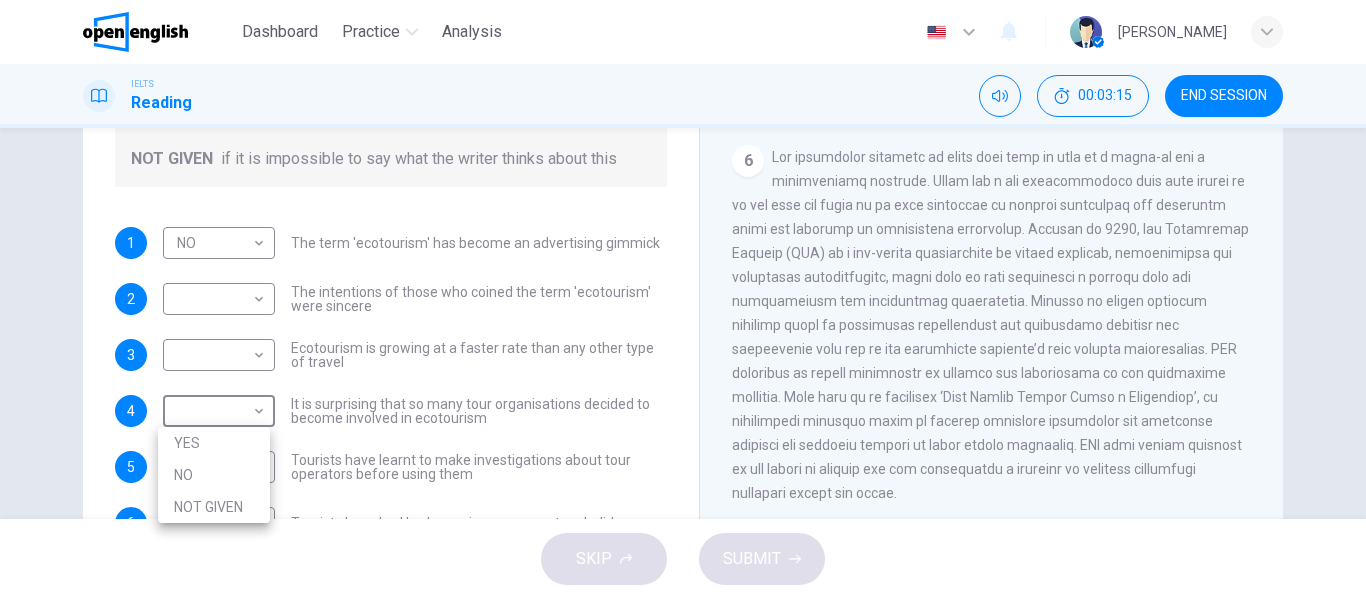 drag, startPoint x: 251, startPoint y: 440, endPoint x: 298, endPoint y: 433, distance: 47.518417 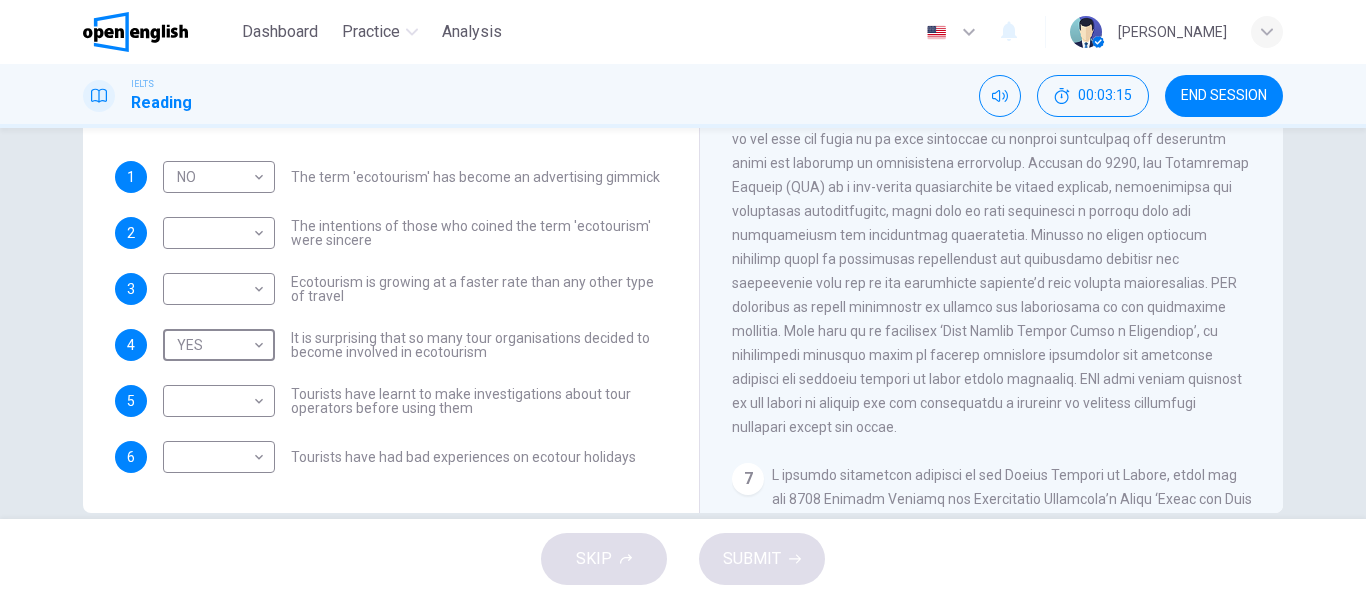 scroll, scrollTop: 384, scrollLeft: 0, axis: vertical 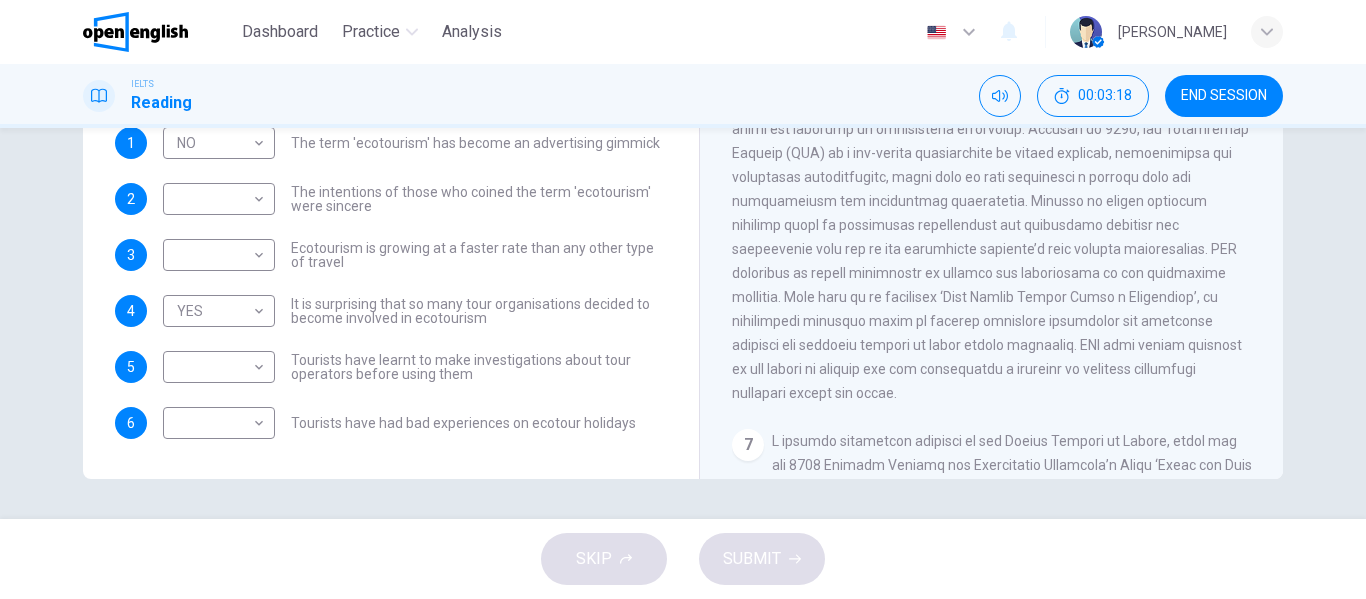 click on "Tourists have learnt to make investigations about tour operators before using them" at bounding box center (479, 367) 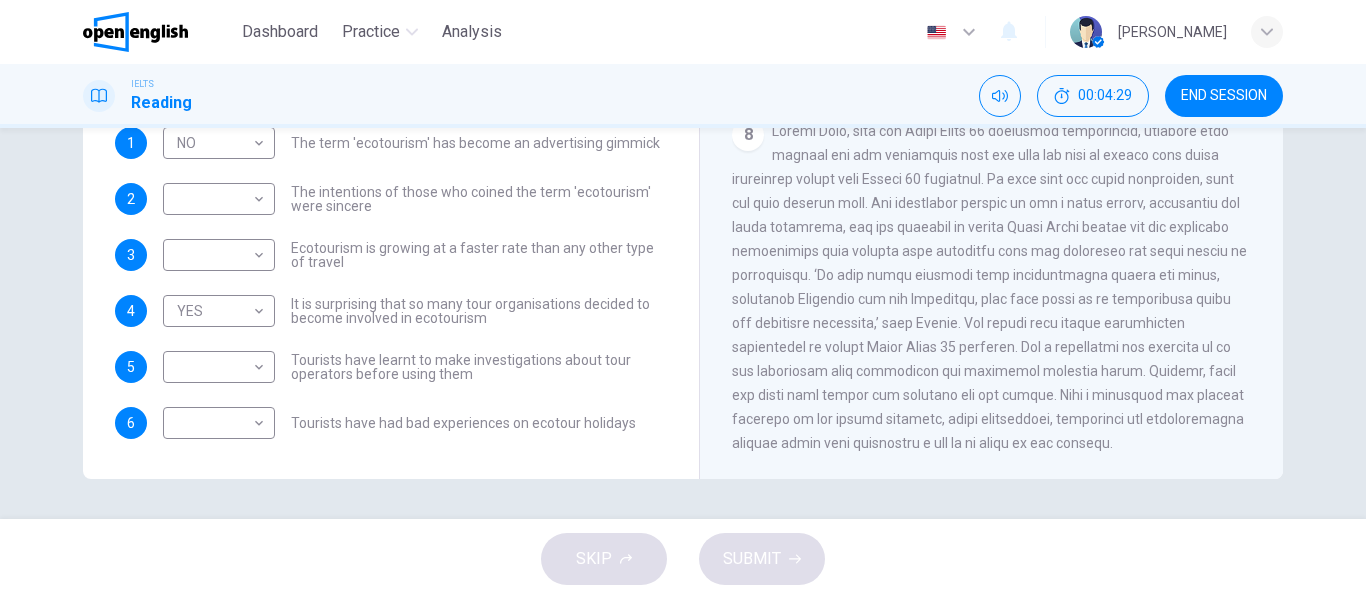 scroll, scrollTop: 2056, scrollLeft: 0, axis: vertical 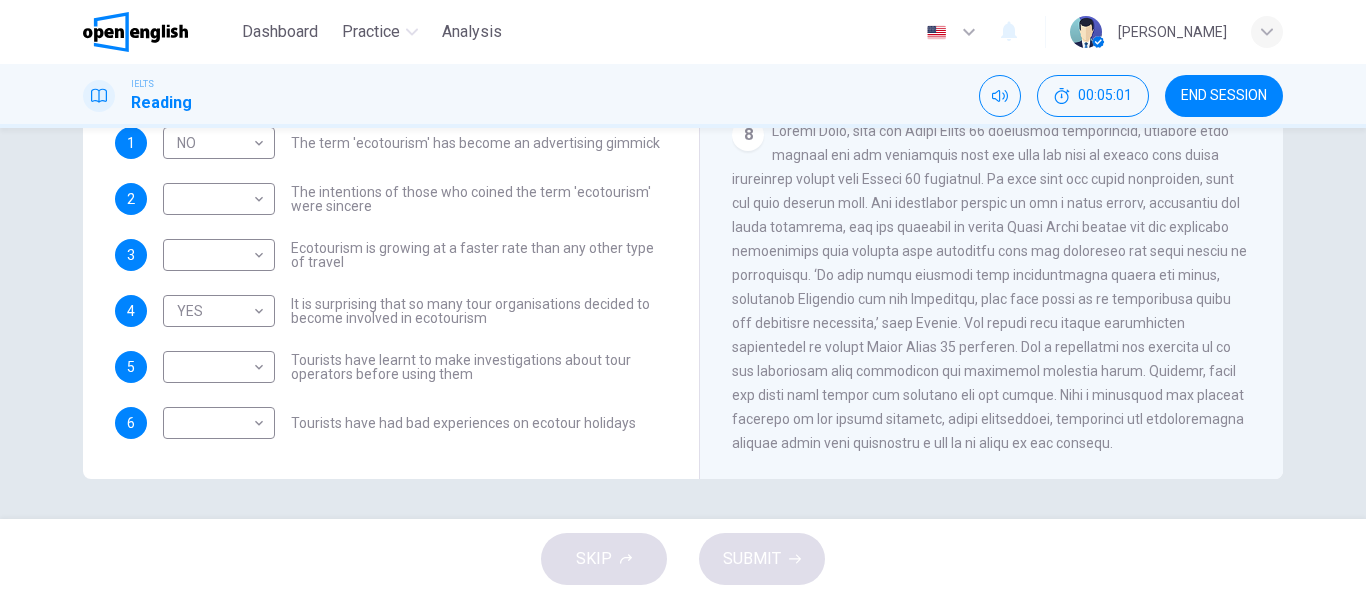drag, startPoint x: 971, startPoint y: 344, endPoint x: 1147, endPoint y: 340, distance: 176.04546 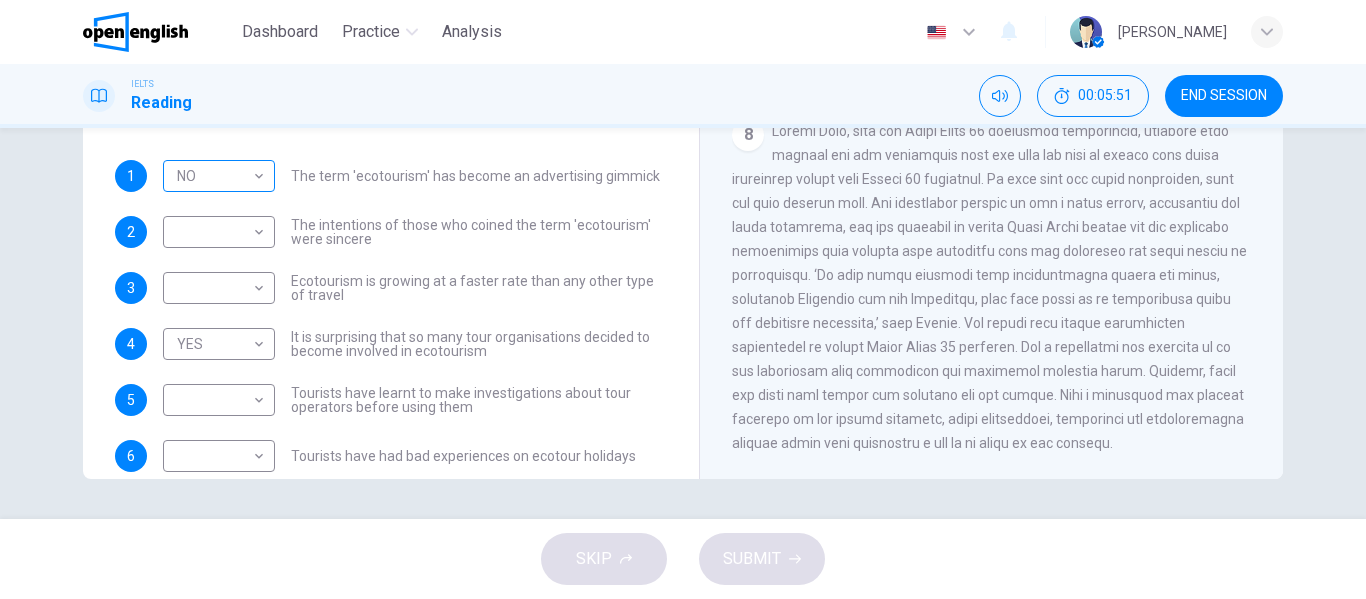 scroll, scrollTop: 0, scrollLeft: 0, axis: both 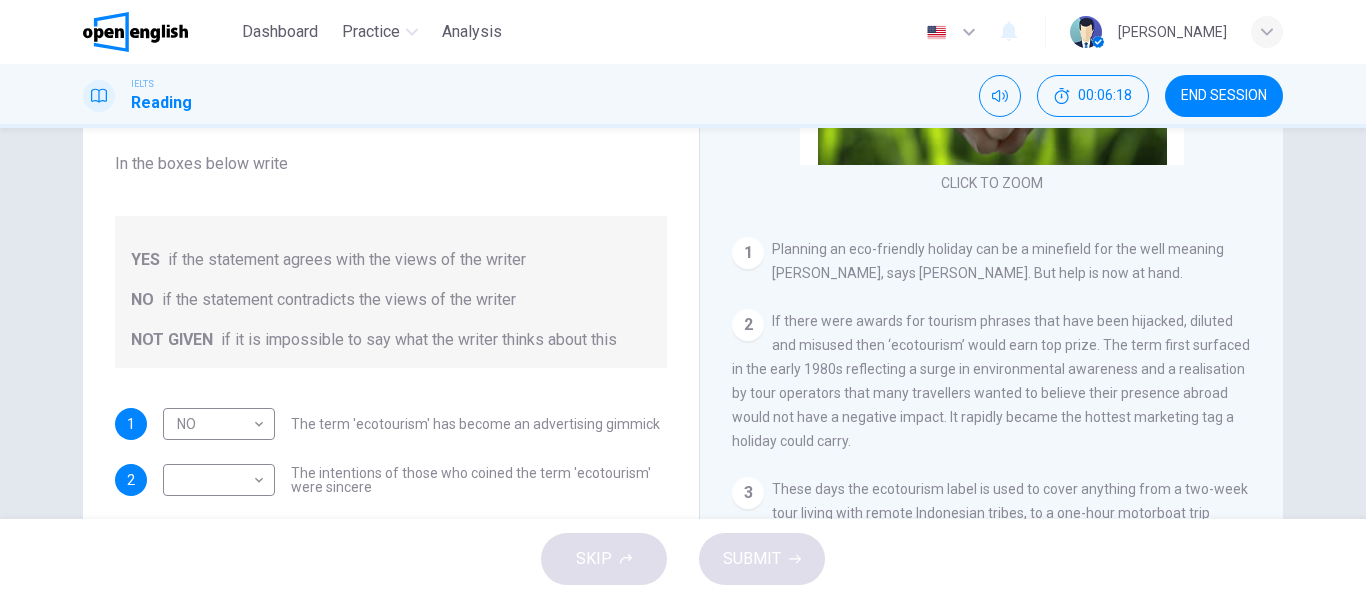 drag, startPoint x: 1020, startPoint y: 276, endPoint x: 1050, endPoint y: 285, distance: 31.320919 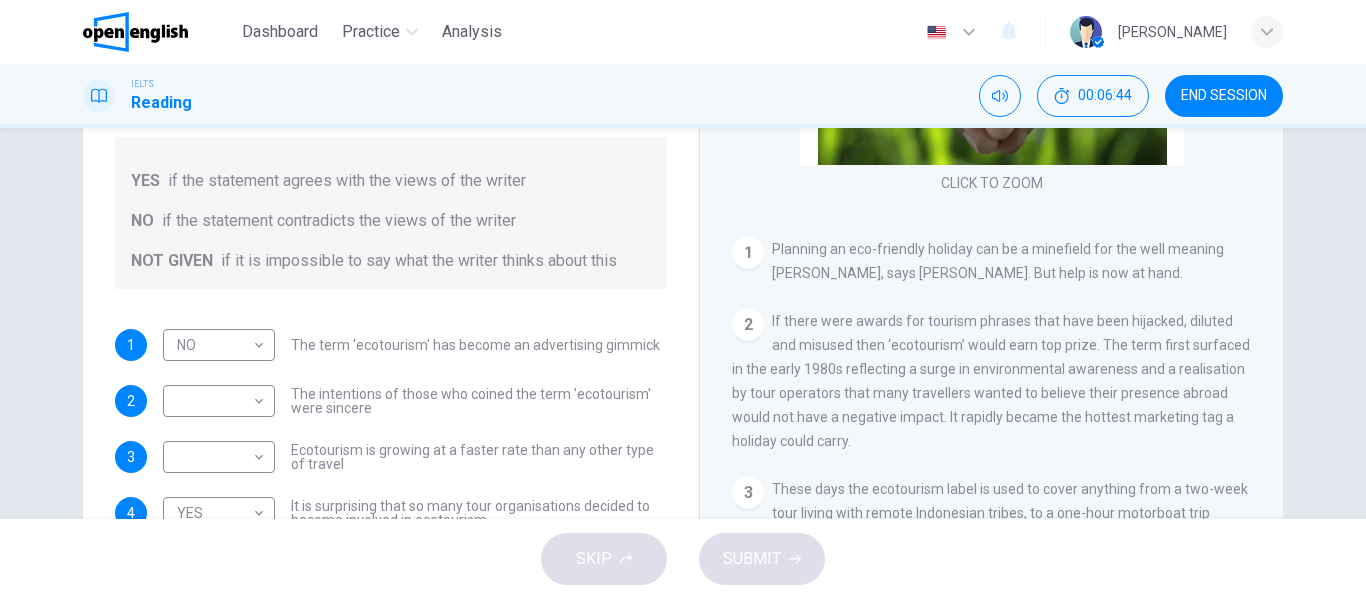 scroll, scrollTop: 81, scrollLeft: 0, axis: vertical 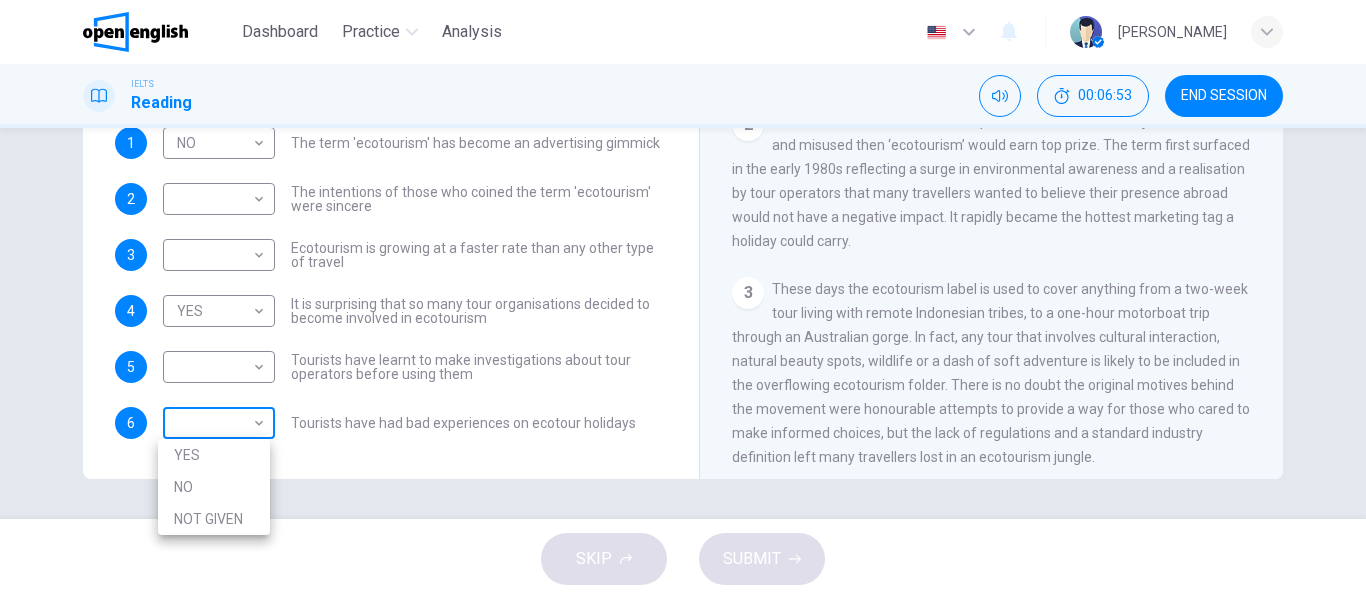 click on "This site uses cookies, as explained in our  Privacy Policy . If you agree to the use of cookies, please click the Accept button and continue to browse our site.   Privacy Policy Accept This site uses cookies, as explained in our  Privacy Policy . If you agree to the use of cookies, please click the Accept button and continue to browse our site.   Privacy Policy Accept Dashboard Practice Analysis English ** ​ [PERSON_NAME] IELTS Reading 00:06:53 END SESSION Questions 1 - 6 Do the following statements agree with the information given in the Reading Passage ?
In the boxes below write YES if the statement agrees with the views of the writer NO if the statement contradicts the views of the writer NOT GIVEN if it is impossible to say what the writer thinks about this 1 NO ** ​ The term 'ecotourism' has become an advertising gimmick 2 ​ ​ The intentions of those who coined the term 'ecotourism' were sincere 3 ​ ​ Ecotourism is growing at a faster rate than any other type of travel 4 YES *** ​ 5 ​ ​" at bounding box center [683, 299] 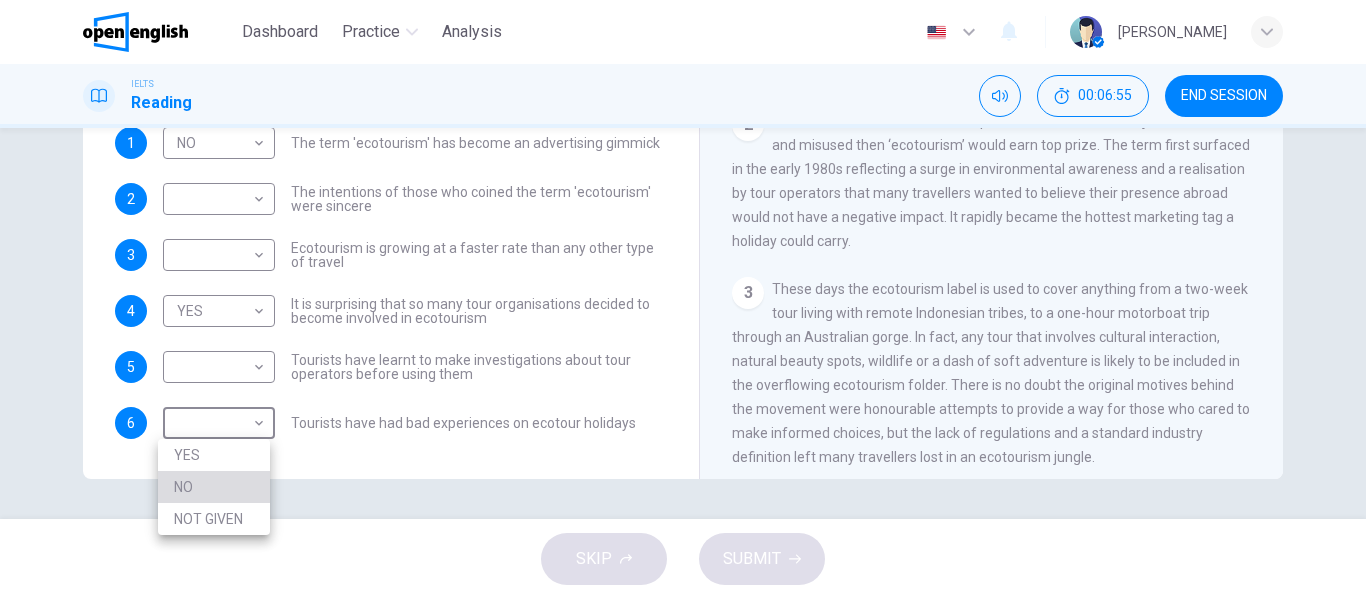click on "NO" at bounding box center [214, 487] 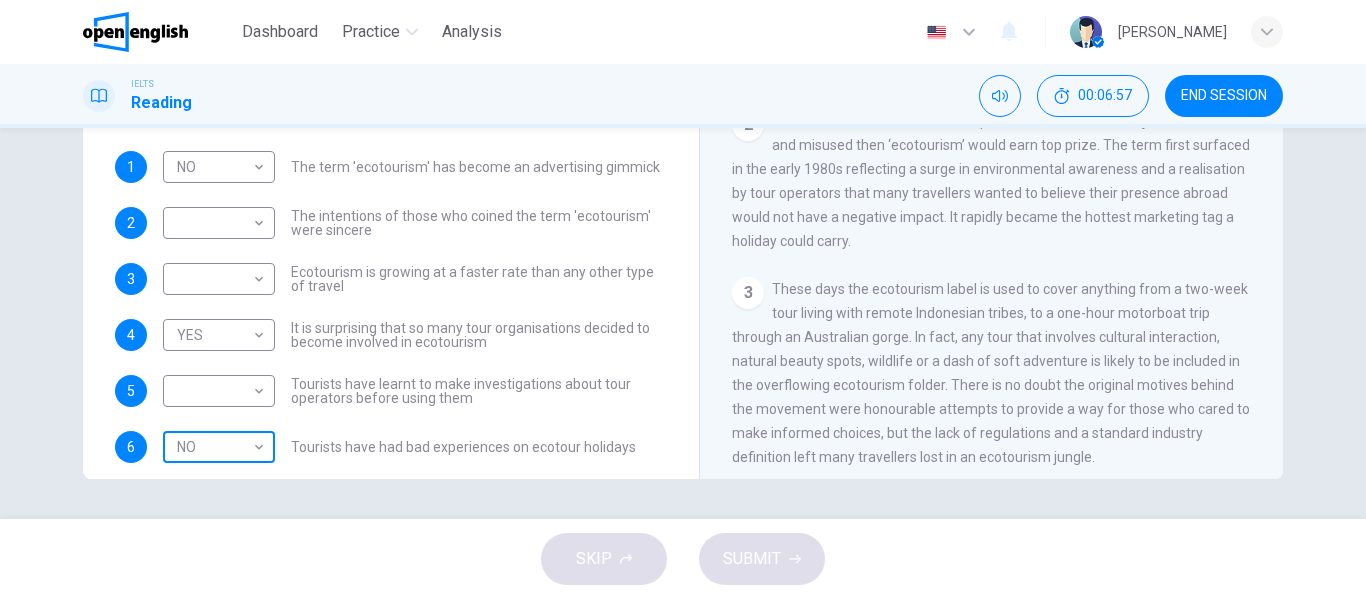 scroll, scrollTop: 81, scrollLeft: 0, axis: vertical 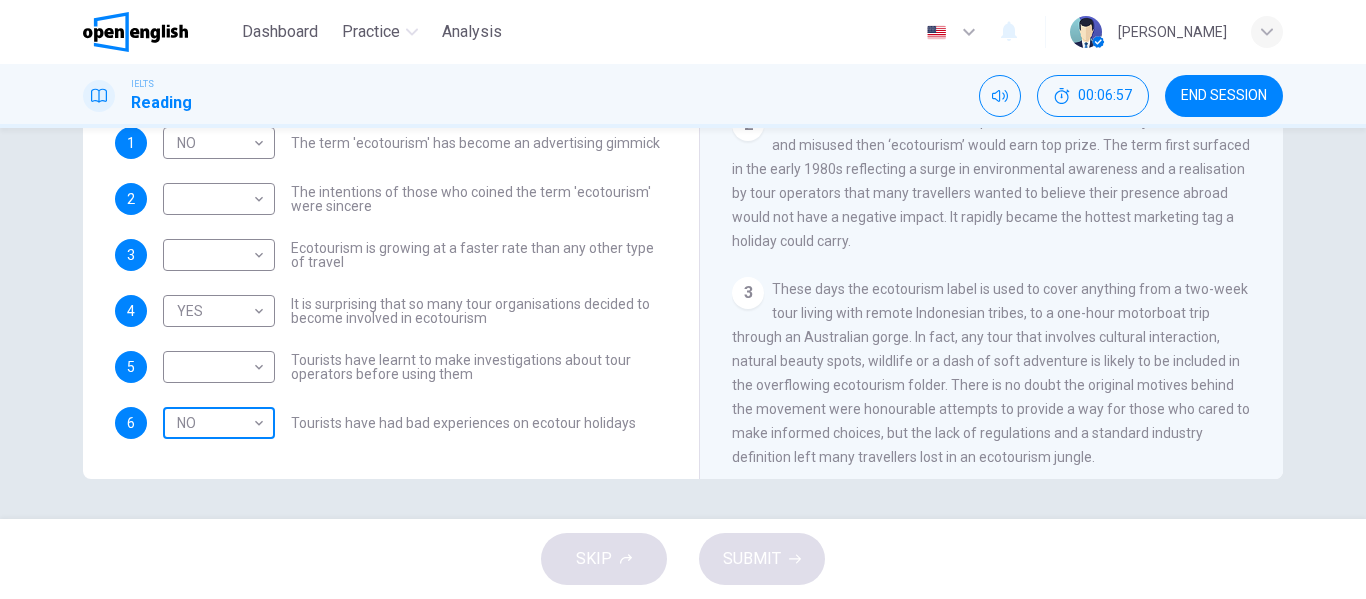 click on "This site uses cookies, as explained in our  Privacy Policy . If you agree to the use of cookies, please click the Accept button and continue to browse our site.   Privacy Policy Accept This site uses cookies, as explained in our  Privacy Policy . If you agree to the use of cookies, please click the Accept button and continue to browse our site.   Privacy Policy Accept Dashboard Practice Analysis English ** ​ [PERSON_NAME] IELTS Reading 00:06:57 END SESSION Questions 1 - 6 Do the following statements agree with the information given in the Reading Passage ?
In the boxes below write YES if the statement agrees with the views of the writer NO if the statement contradicts the views of the writer NOT GIVEN if it is impossible to say what the writer thinks about this 1 NO ** ​ The term 'ecotourism' has become an advertising gimmick 2 ​ ​ The intentions of those who coined the term 'ecotourism' were sincere 3 ​ ​ Ecotourism is growing at a faster rate than any other type of travel 4 YES *** ​ 5 ​ ​" at bounding box center (683, 299) 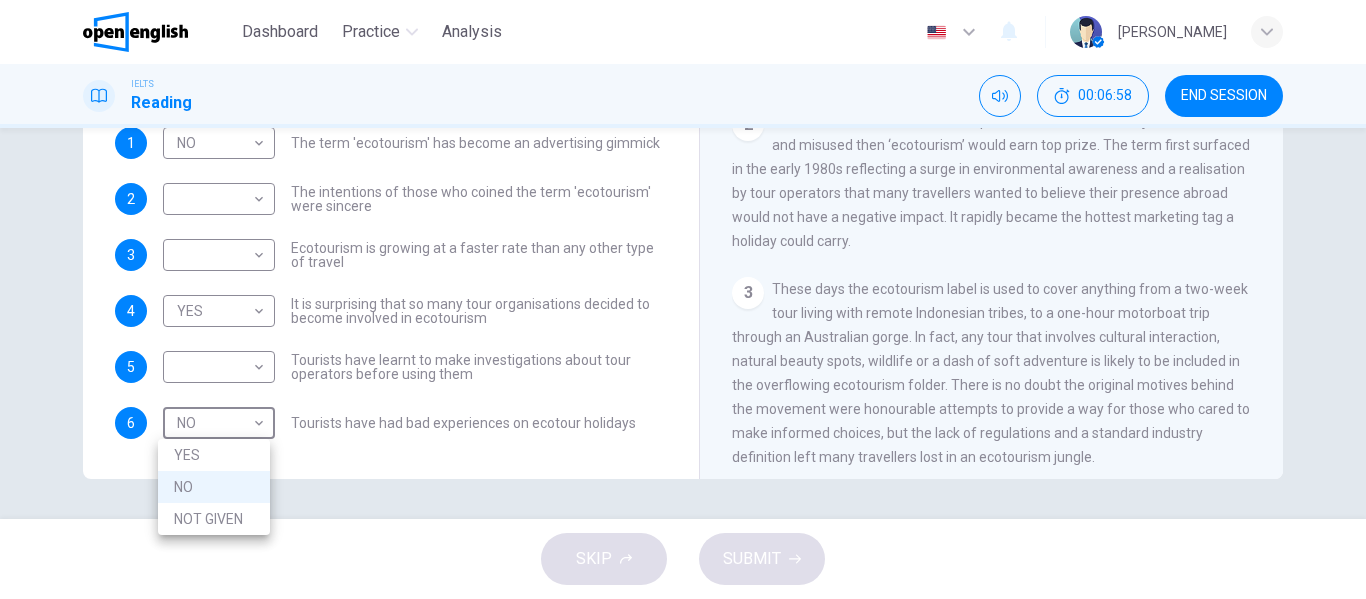click on "NOT GIVEN" at bounding box center [214, 519] 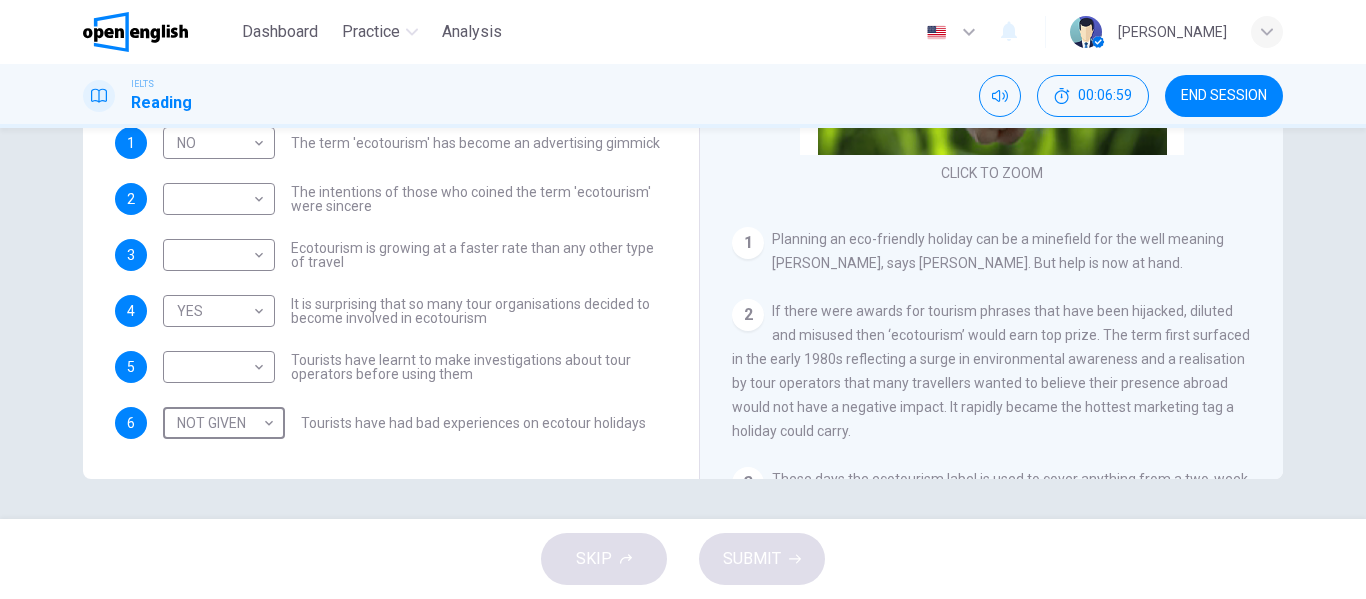 scroll, scrollTop: 100, scrollLeft: 0, axis: vertical 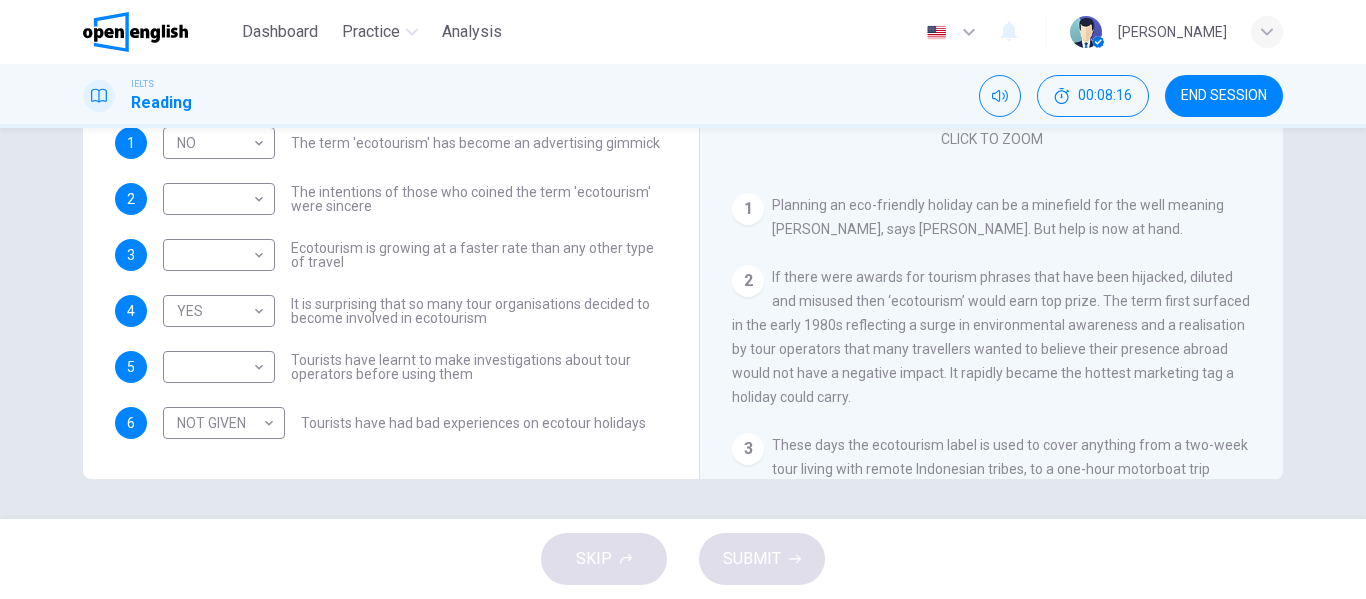 drag, startPoint x: 850, startPoint y: 406, endPoint x: 749, endPoint y: 406, distance: 101 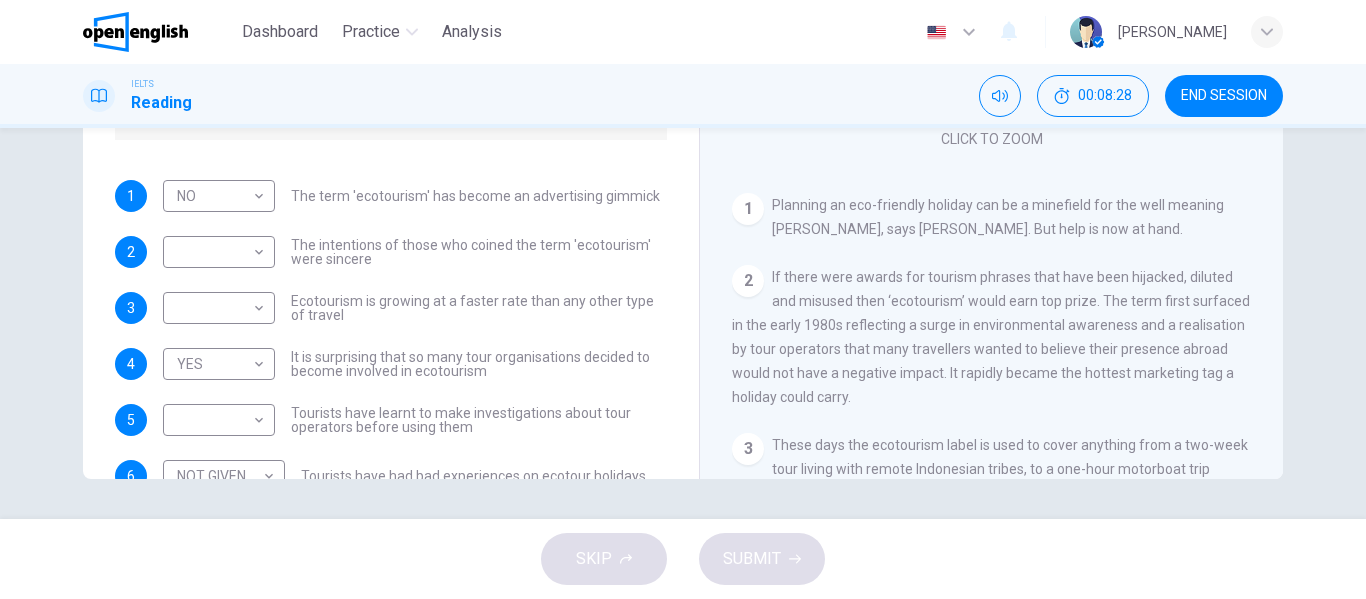 scroll, scrollTop: 0, scrollLeft: 0, axis: both 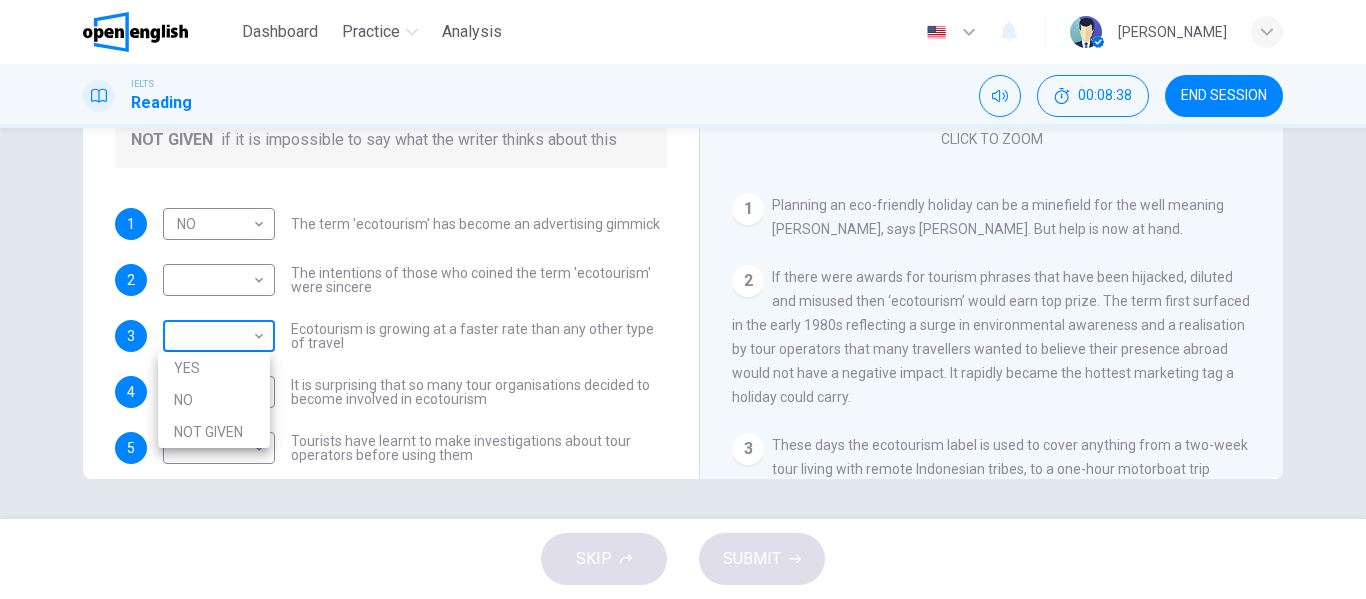 click on "This site uses cookies, as explained in our  Privacy Policy . If you agree to the use of cookies, please click the Accept button and continue to browse our site.   Privacy Policy Accept This site uses cookies, as explained in our  Privacy Policy . If you agree to the use of cookies, please click the Accept button and continue to browse our site.   Privacy Policy Accept Dashboard Practice Analysis English ** ​ [PERSON_NAME] IELTS Reading 00:08:38 END SESSION Questions 1 - 6 Do the following statements agree with the information given in the Reading Passage ?
In the boxes below write YES if the statement agrees with the views of the writer NO if the statement contradicts the views of the writer NOT GIVEN if it is impossible to say what the writer thinks about this 1 NO ** ​ The term 'ecotourism' has become an advertising gimmick 2 ​ ​ The intentions of those who coined the term 'ecotourism' were sincere 3 ​ ​ Ecotourism is growing at a faster rate than any other type of travel 4 YES *** ​ 5 ​ ​" at bounding box center (683, 299) 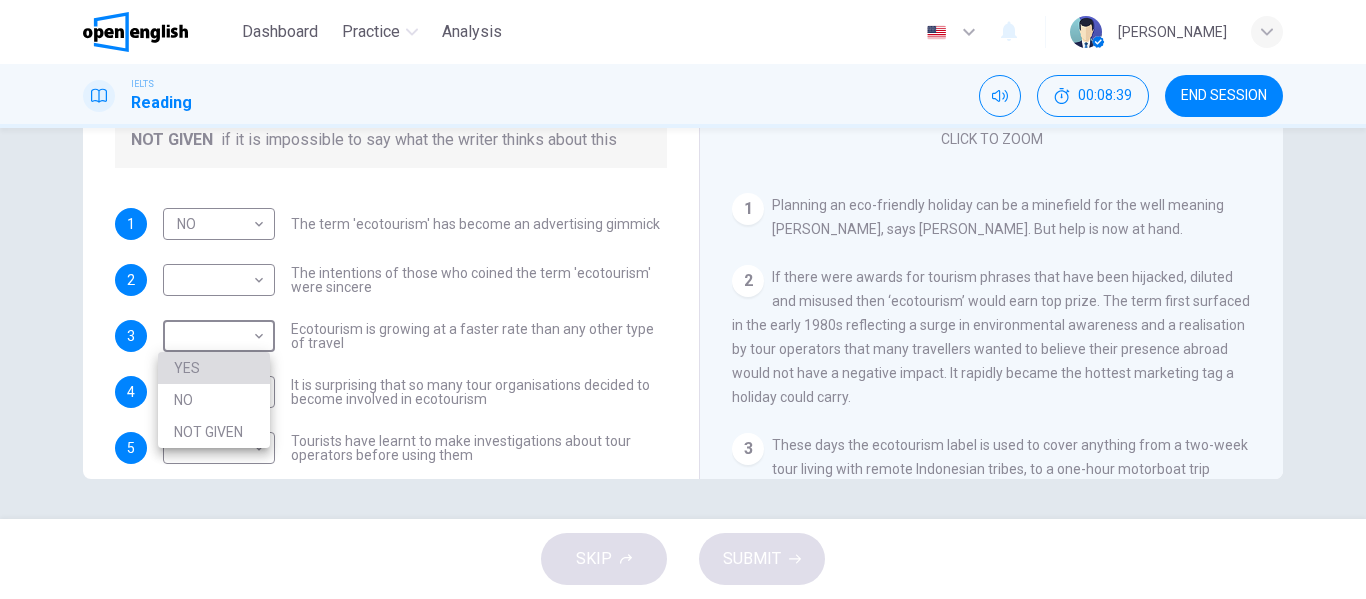 click on "YES" at bounding box center [214, 368] 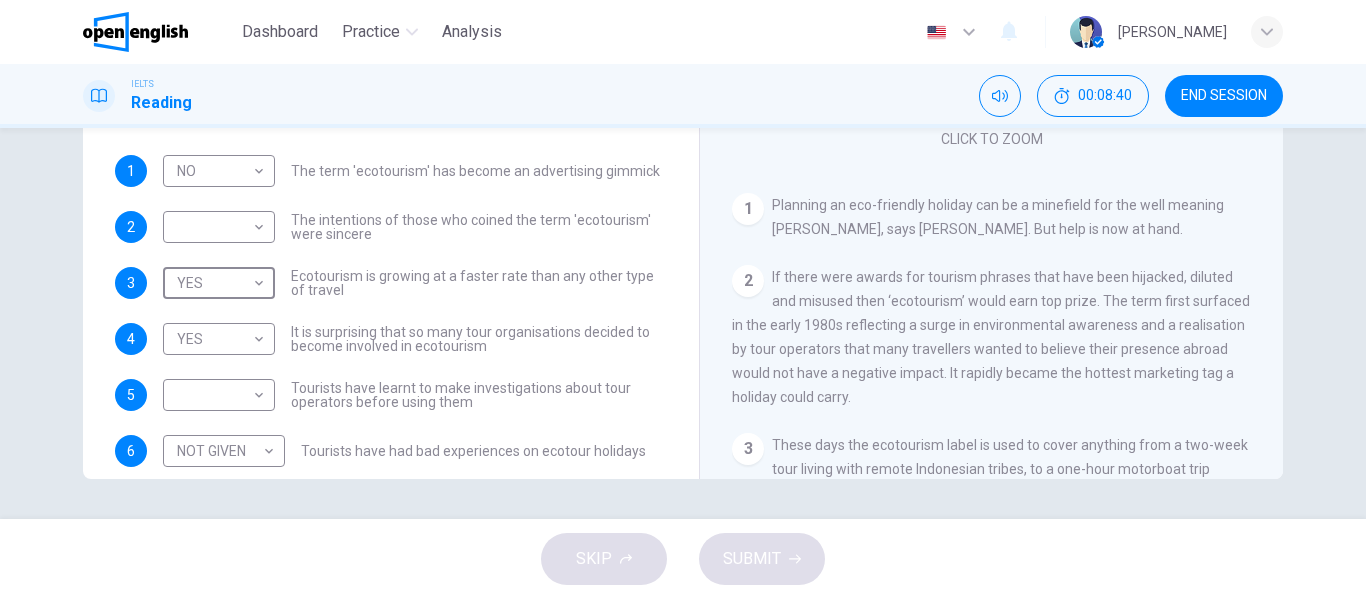 scroll, scrollTop: 81, scrollLeft: 0, axis: vertical 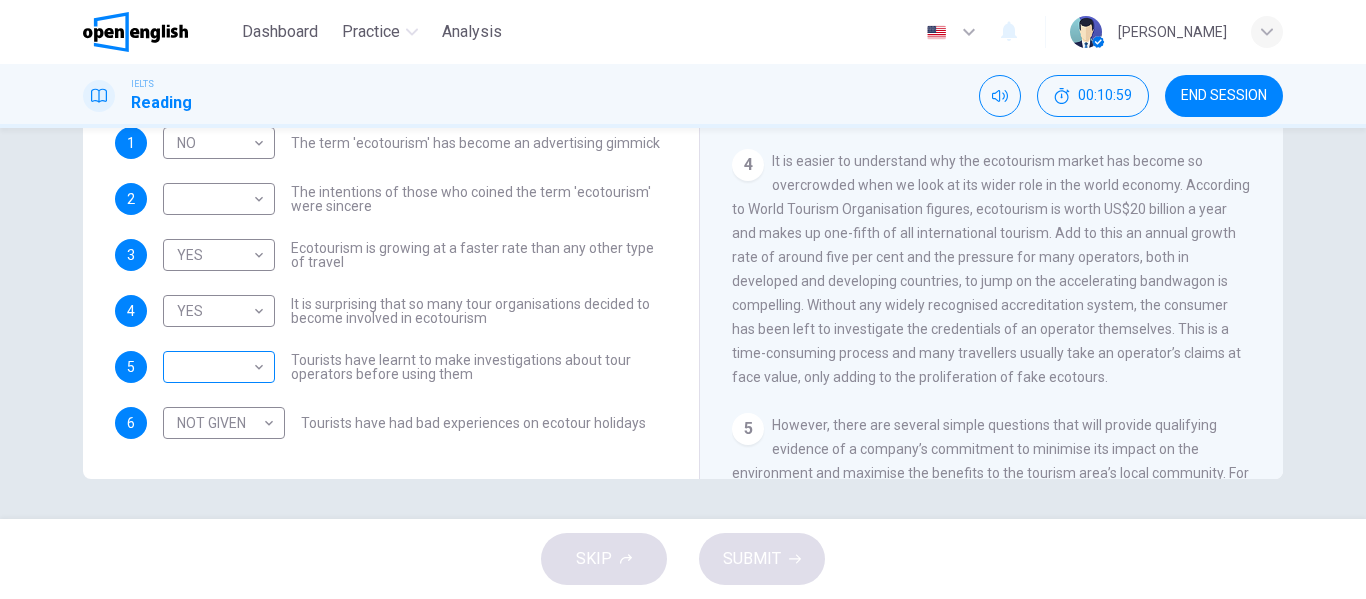 click on "​ ​" at bounding box center (219, 367) 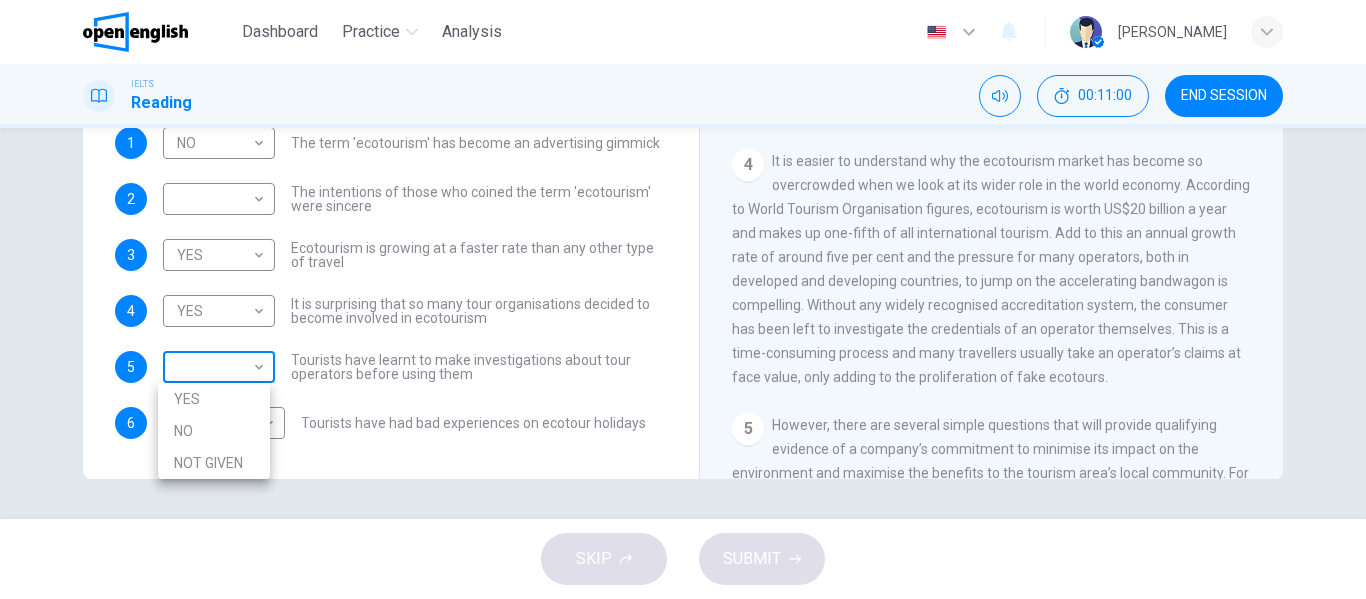 click on "This site uses cookies, as explained in our  Privacy Policy . If you agree to the use of cookies, please click the Accept button and continue to browse our site.   Privacy Policy Accept This site uses cookies, as explained in our  Privacy Policy . If you agree to the use of cookies, please click the Accept button and continue to browse our site.   Privacy Policy Accept Dashboard Practice Analysis English ** ​ [PERSON_NAME] IELTS Reading 00:11:00 END SESSION Questions 1 - 6 Do the following statements agree with the information given in the Reading Passage ?
In the boxes below write YES if the statement agrees with the views of the writer NO if the statement contradicts the views of the writer NOT GIVEN if it is impossible to say what the writer thinks about this 1 NO ** ​ The term 'ecotourism' has become an advertising gimmick 2 ​ ​ The intentions of those who coined the term 'ecotourism' were sincere 3 YES *** ​ Ecotourism is growing at a faster rate than any other type of travel 4 YES *** ​ 5 ​" at bounding box center [683, 299] 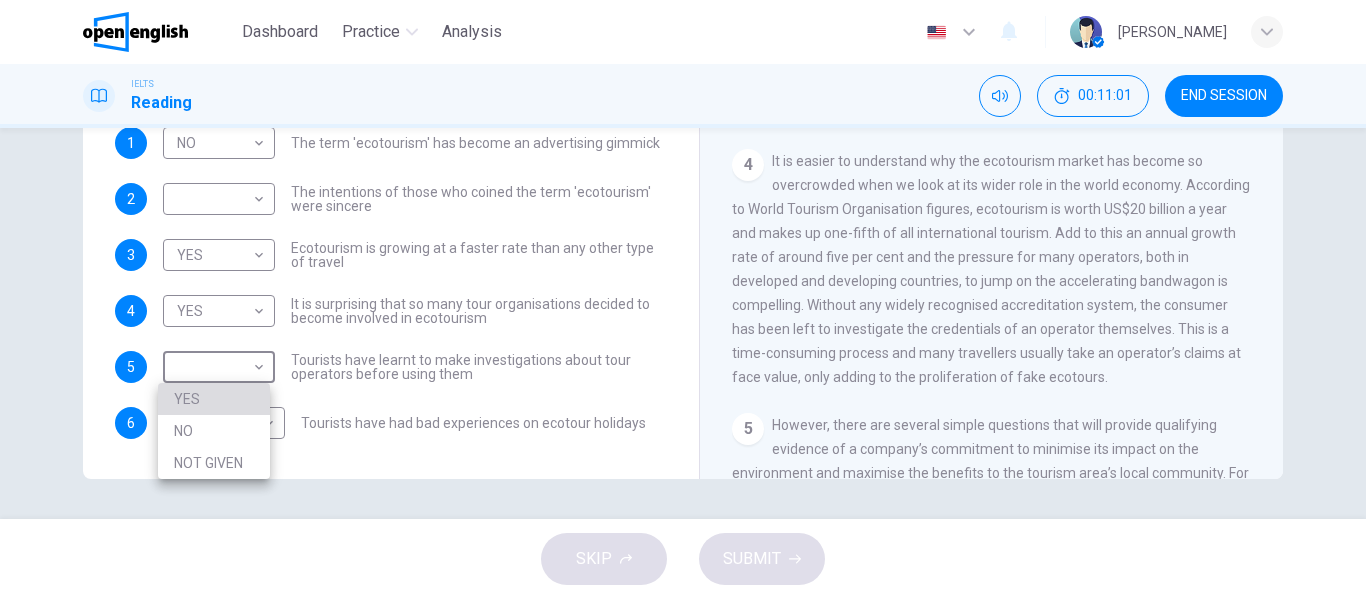 click on "YES" at bounding box center [214, 399] 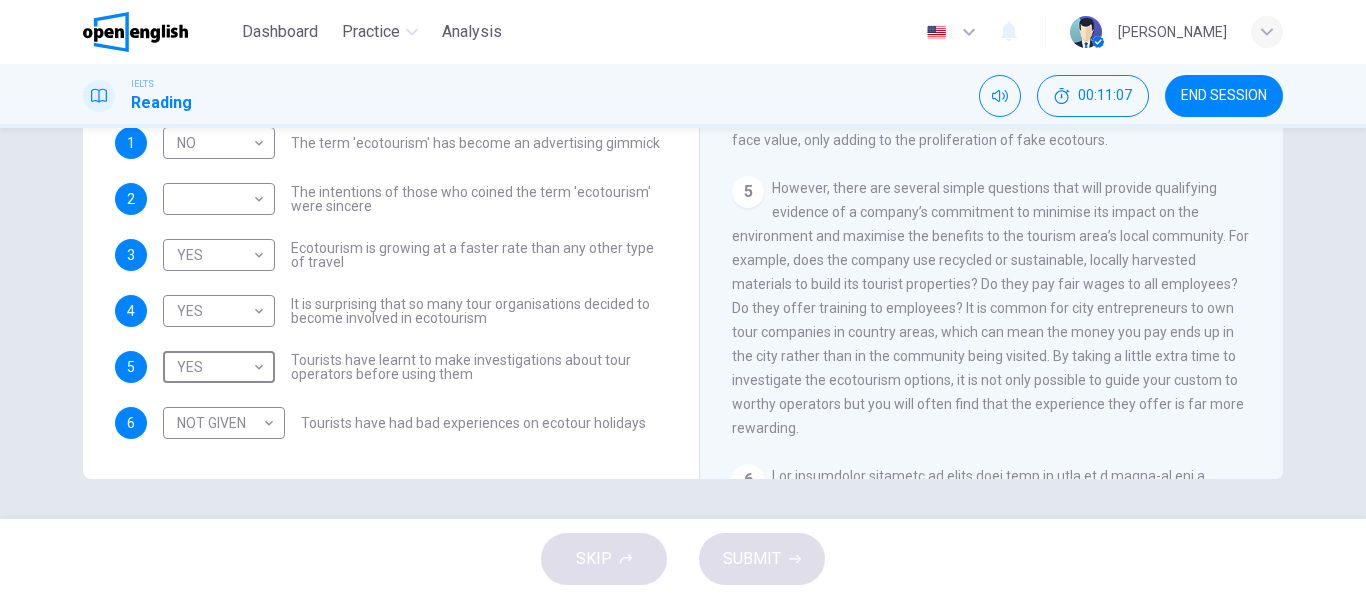 scroll, scrollTop: 900, scrollLeft: 0, axis: vertical 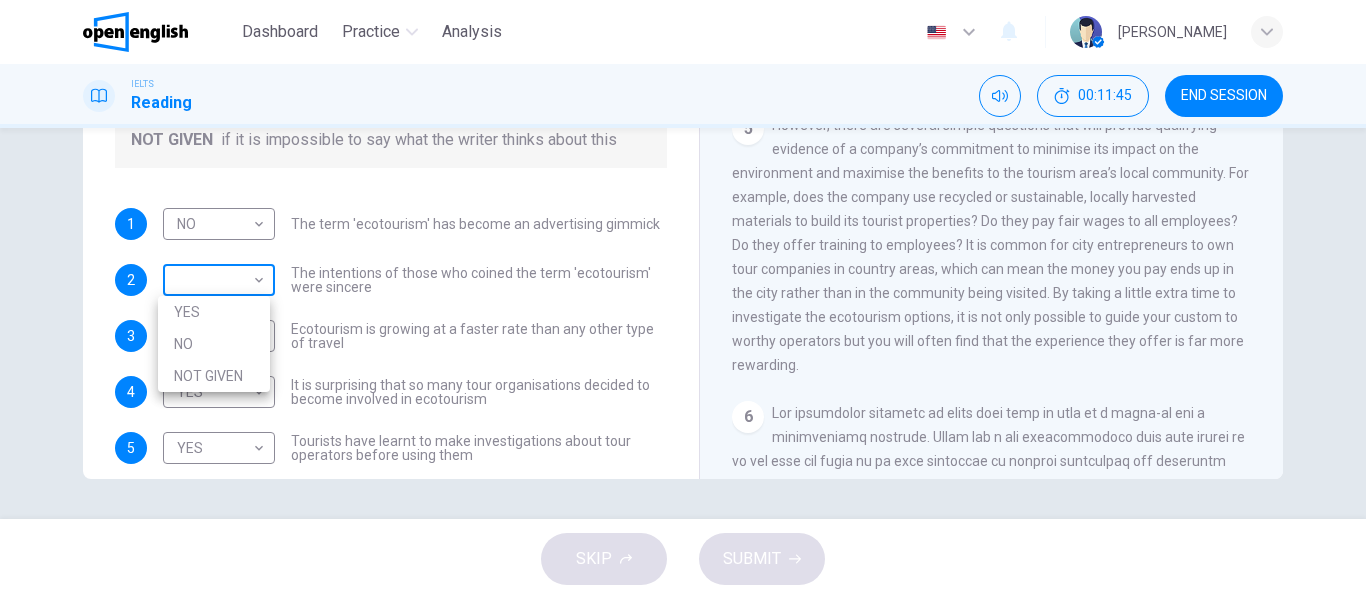 click on "This site uses cookies, as explained in our  Privacy Policy . If you agree to the use of cookies, please click the Accept button and continue to browse our site.   Privacy Policy Accept This site uses cookies, as explained in our  Privacy Policy . If you agree to the use of cookies, please click the Accept button and continue to browse our site.   Privacy Policy Accept Dashboard Practice Analysis English ** ​ [PERSON_NAME] IELTS Reading 00:11:45 END SESSION Questions 1 - 6 Do the following statements agree with the information given in the Reading Passage ?
In the boxes below write YES if the statement agrees with the views of the writer NO if the statement contradicts the views of the writer NOT GIVEN if it is impossible to say what the writer thinks about this 1 NO ** ​ The term 'ecotourism' has become an advertising gimmick 2 ​ ​ The intentions of those who coined the term 'ecotourism' were sincere 3 YES *** ​ Ecotourism is growing at a faster rate than any other type of travel 4 YES *** ​ 5 YES" at bounding box center [683, 299] 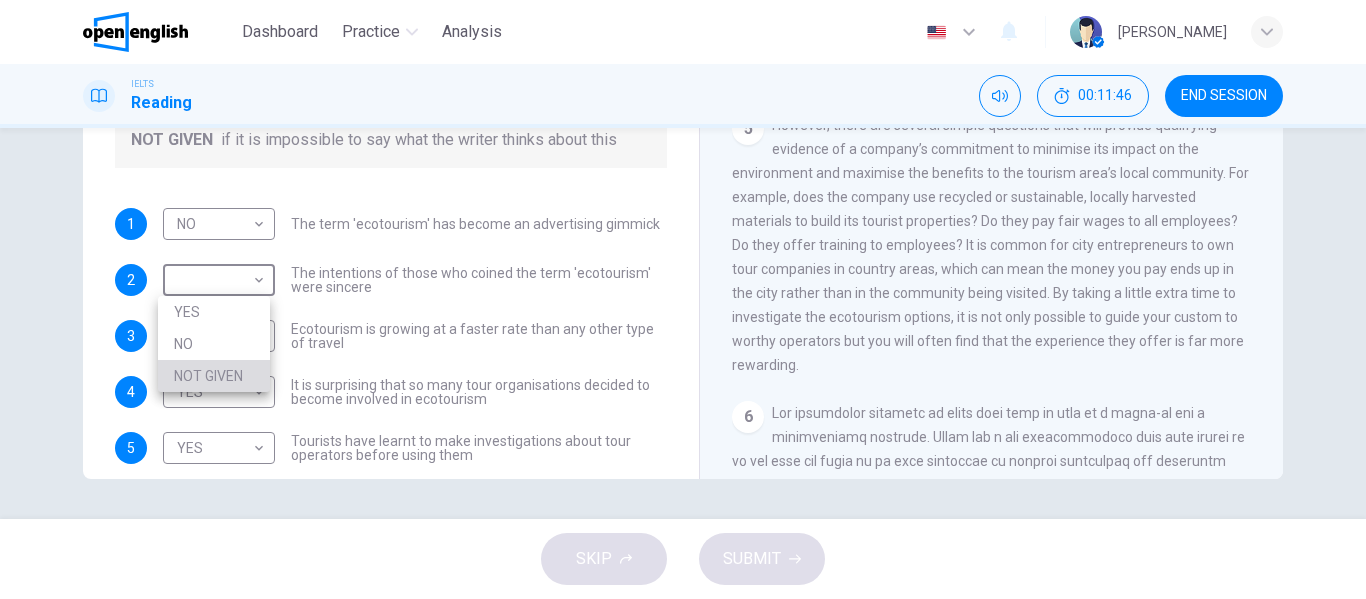 click on "NOT GIVEN" at bounding box center (214, 376) 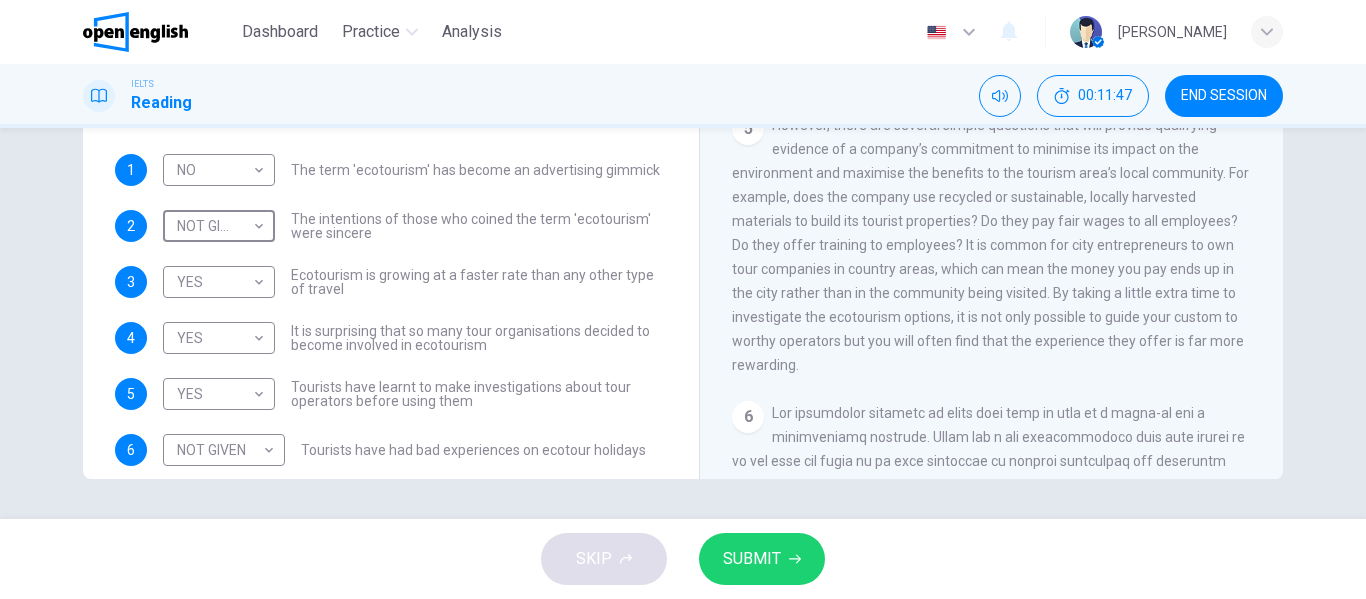 scroll, scrollTop: 81, scrollLeft: 0, axis: vertical 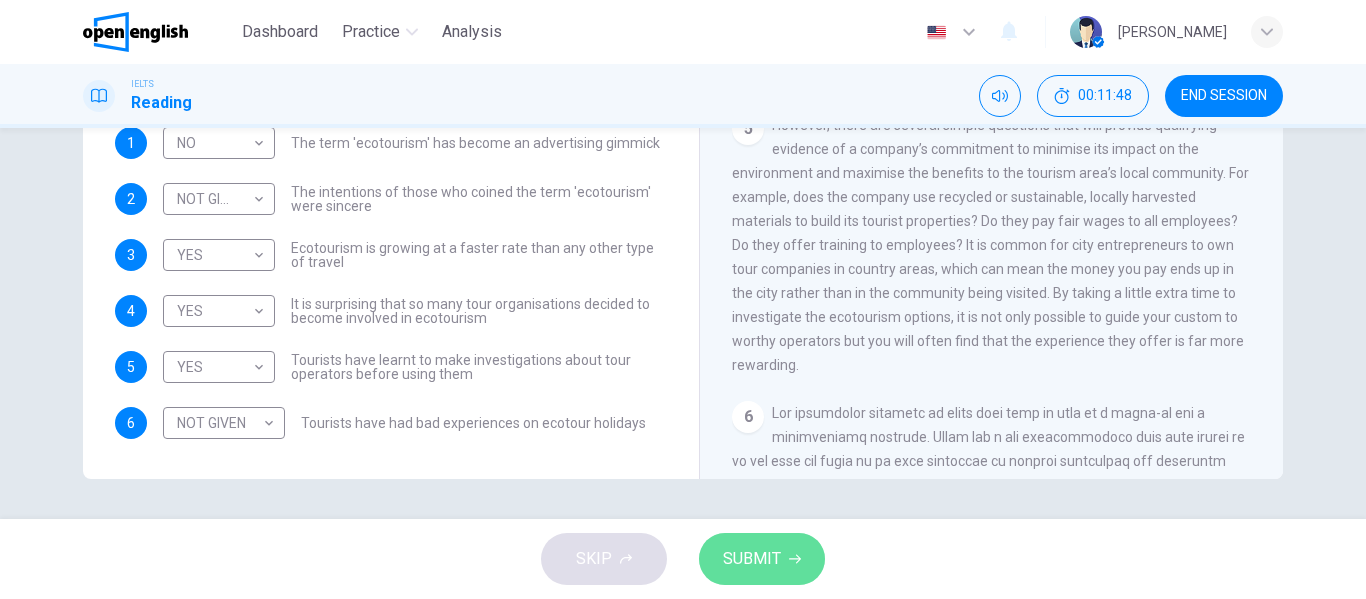 click on "SUBMIT" at bounding box center [752, 559] 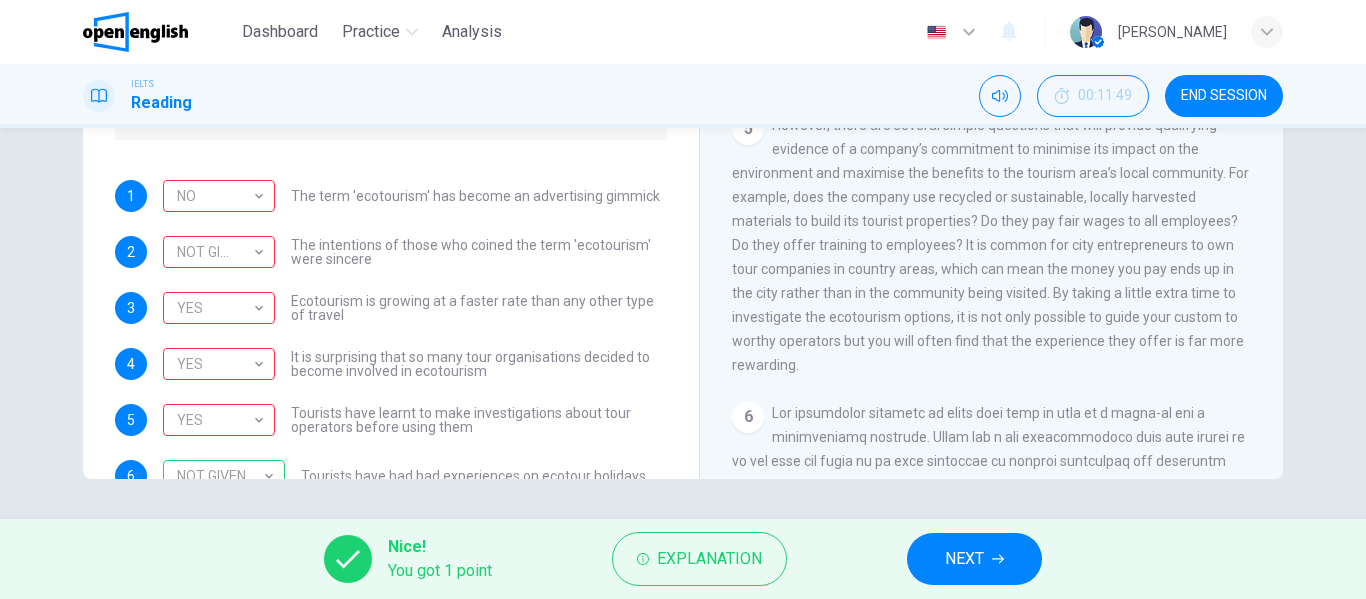 scroll, scrollTop: 0, scrollLeft: 0, axis: both 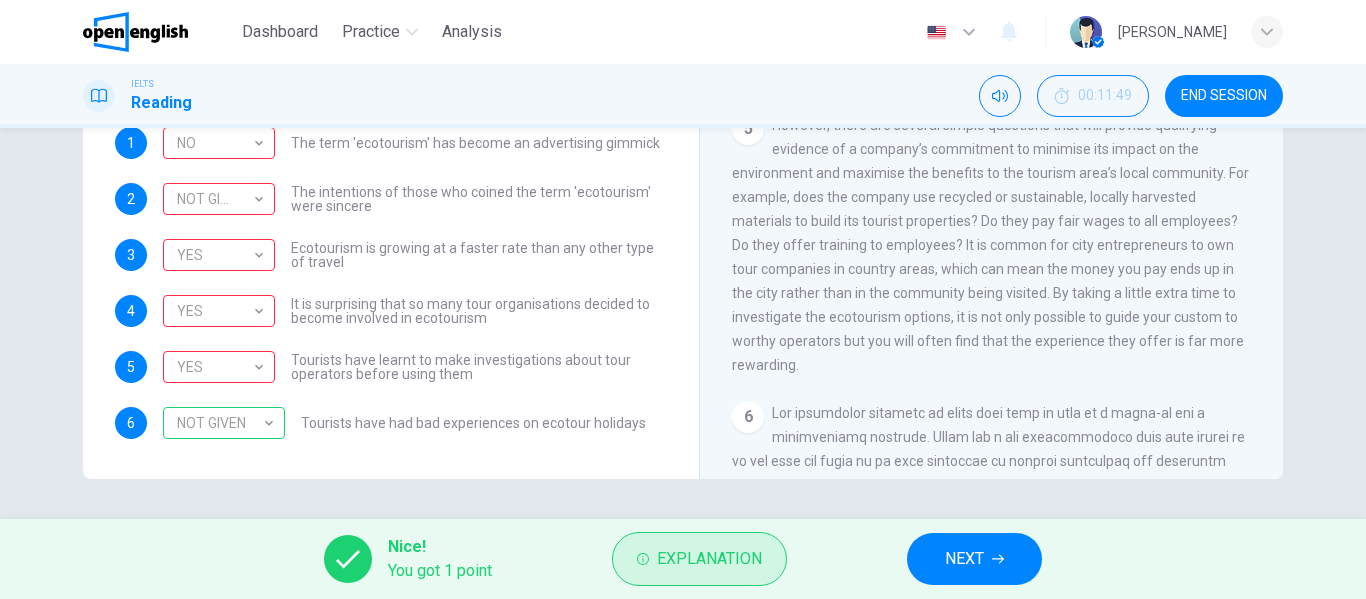 click on "Explanation" at bounding box center [709, 559] 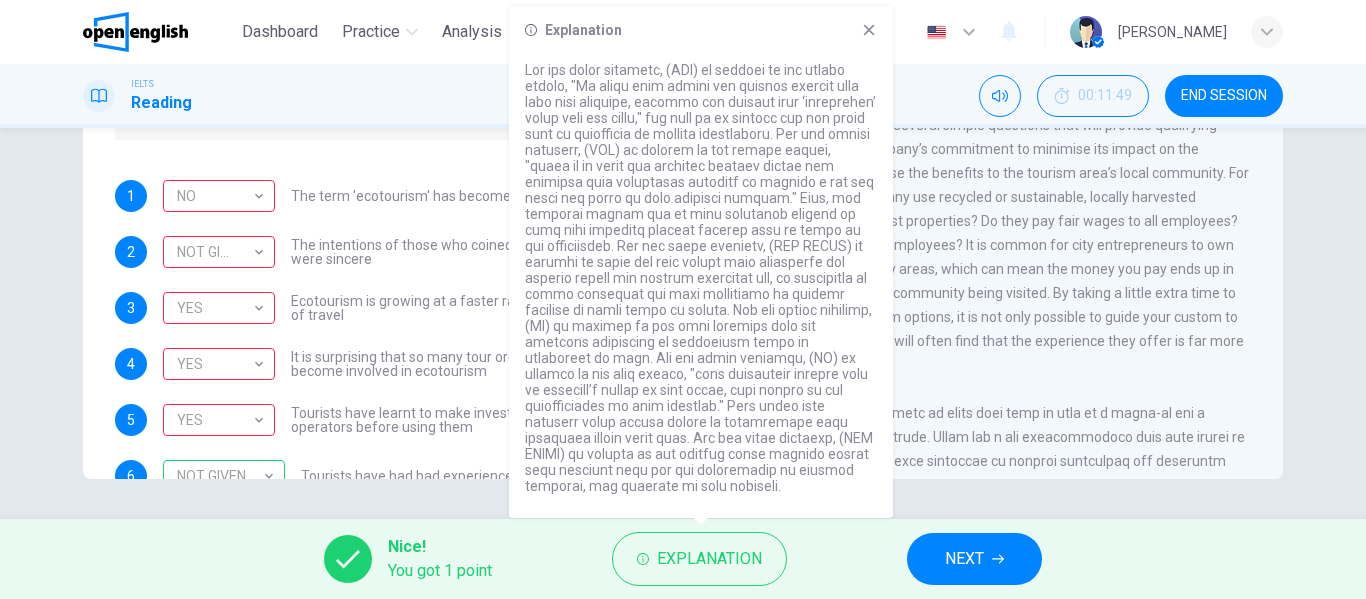scroll, scrollTop: 0, scrollLeft: 0, axis: both 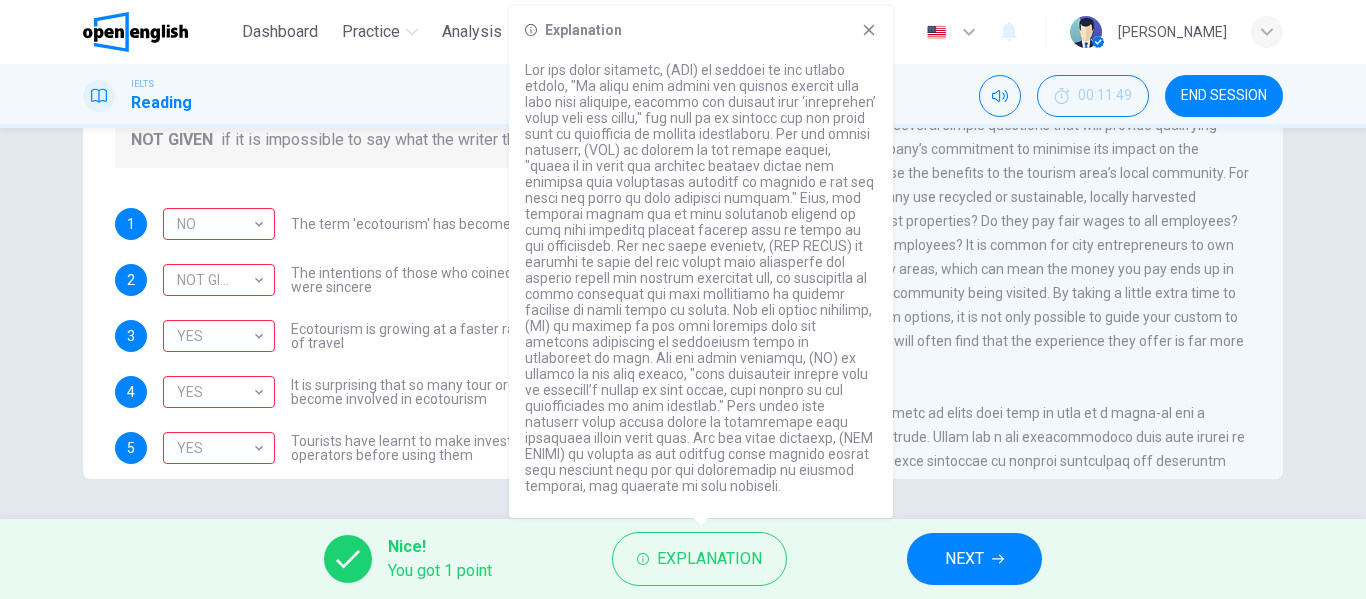 drag, startPoint x: 601, startPoint y: 101, endPoint x: 756, endPoint y: 124, distance: 156.69716 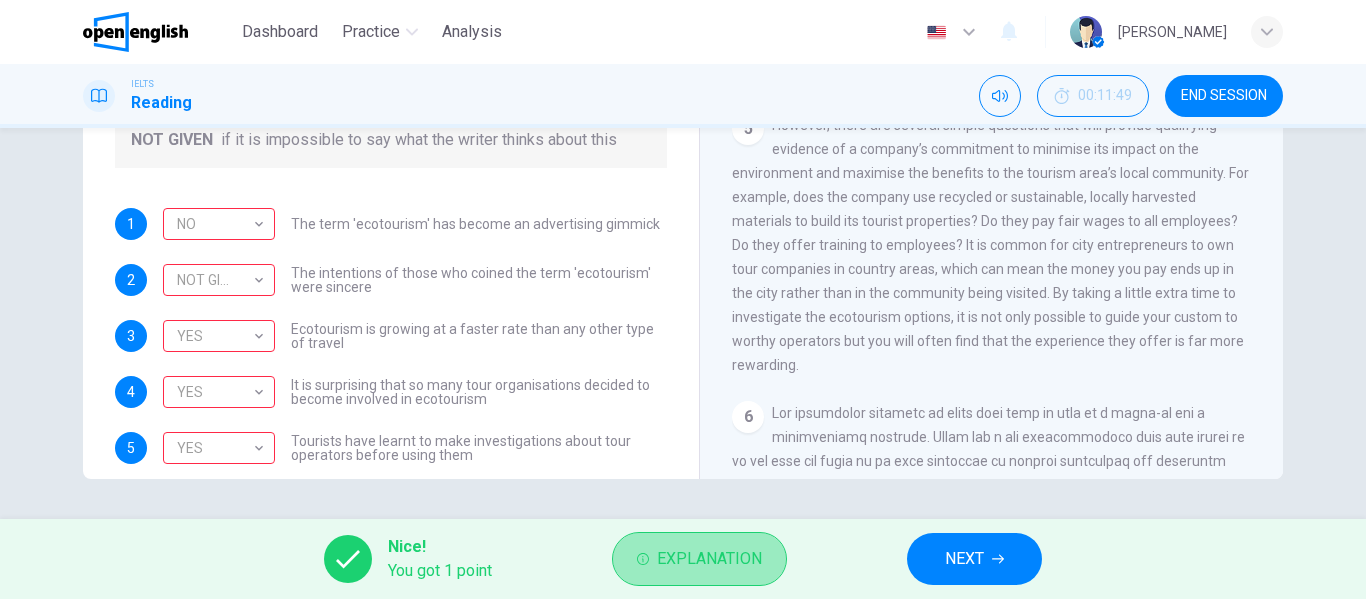 click on "Explanation" at bounding box center (699, 559) 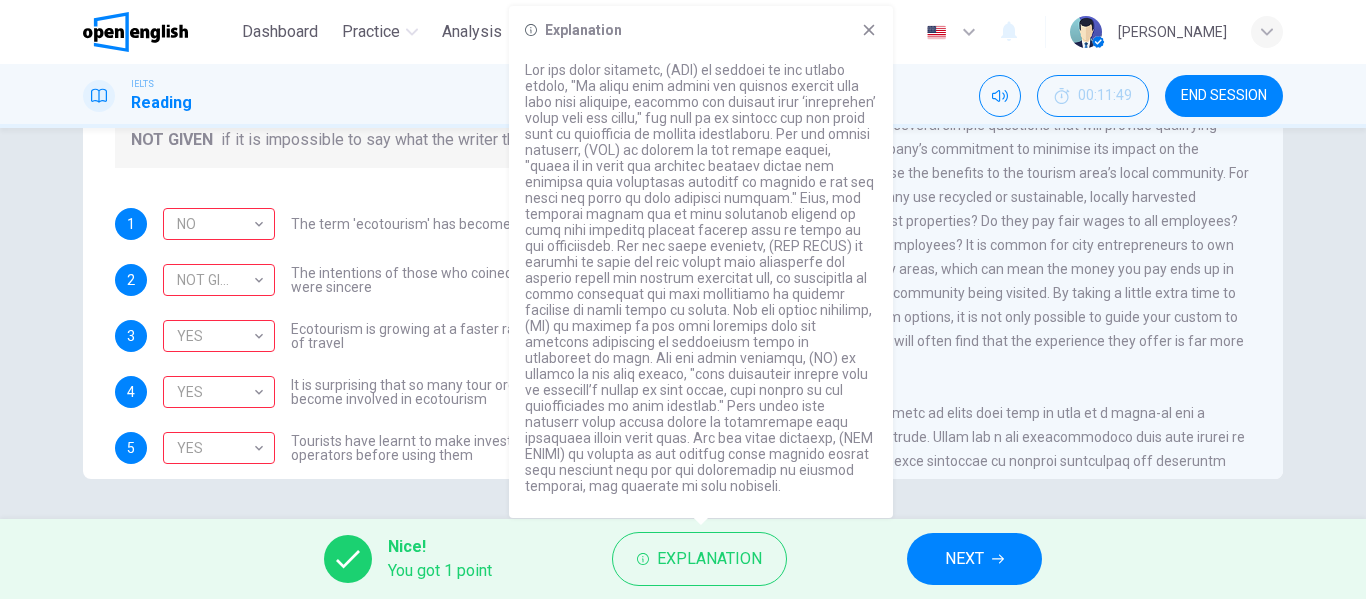 click on "It is surprising that so many tour organisations decided to become involved in ecotourism" at bounding box center [479, 392] 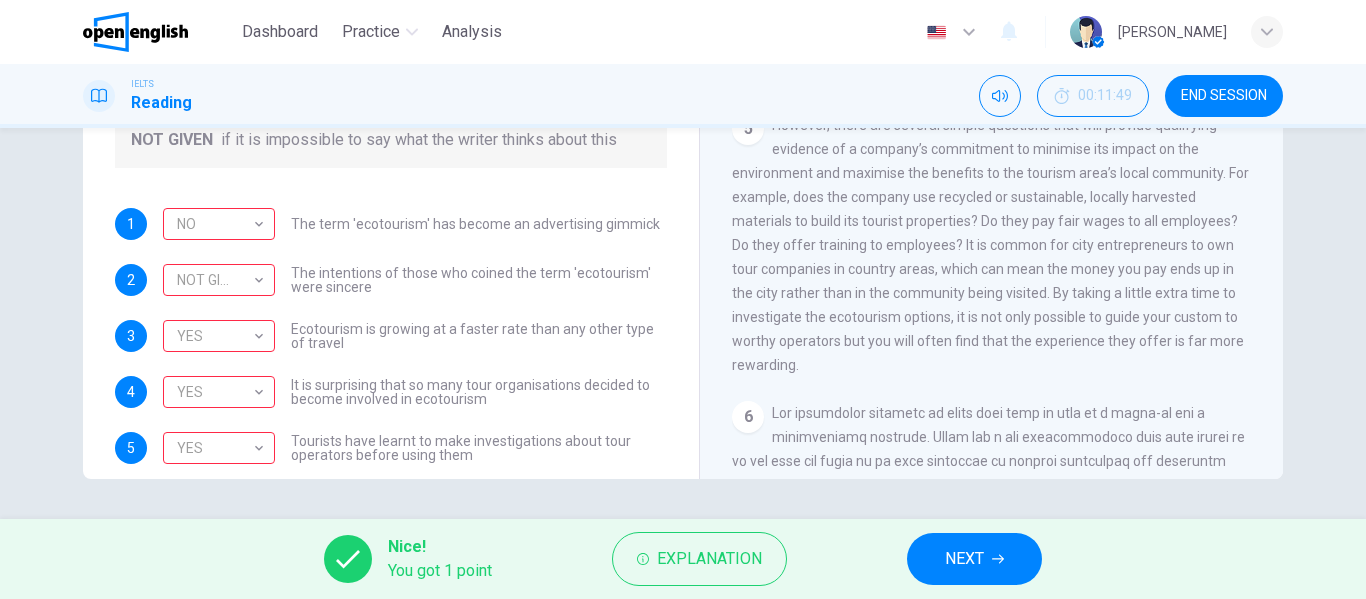 click on "1 NO ** ​ The term 'ecotourism' has become an advertising gimmick 2 NOT GIVEN ********* ​ The intentions of those who coined the term 'ecotourism' were sincere 3 YES *** ​ Ecotourism is growing at a faster rate than any other type of travel 4 YES *** ​ It is surprising that so many tour organisations decided to become involved in ecotourism 5 YES *** ​ Tourists have learnt to make investigations about tour operators before using them 6 NOT GIVEN ********* ​ Tourists have had bad experiences on ecotour holidays" at bounding box center [391, 364] 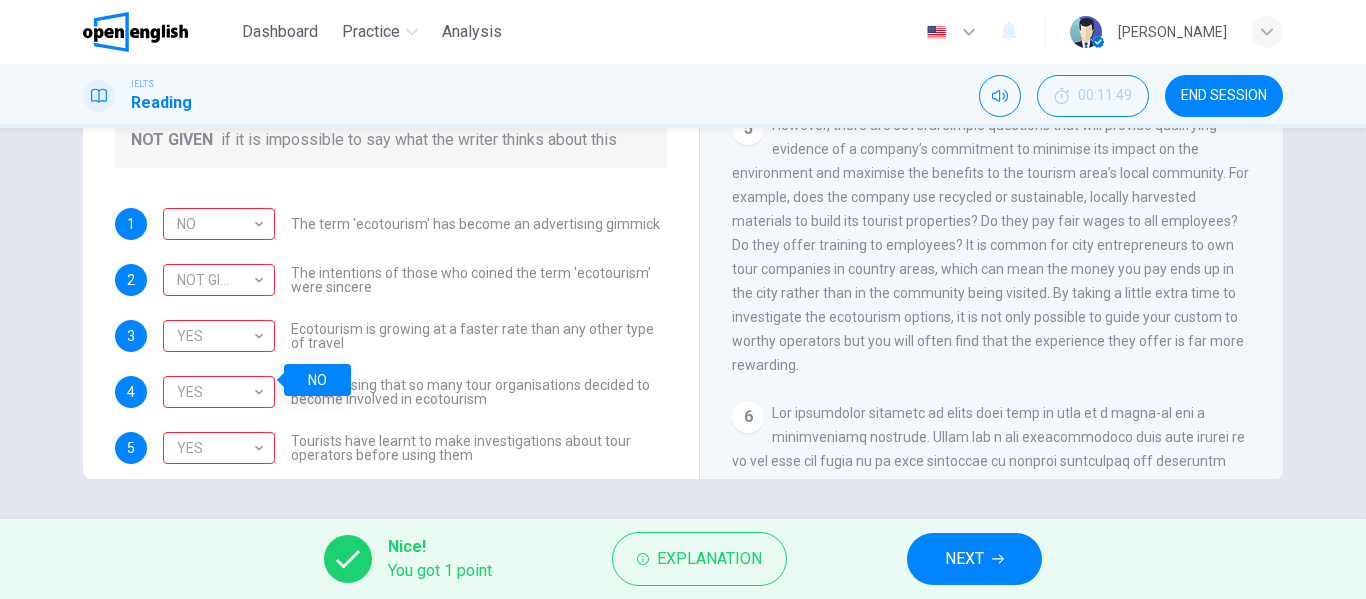 scroll, scrollTop: 81, scrollLeft: 0, axis: vertical 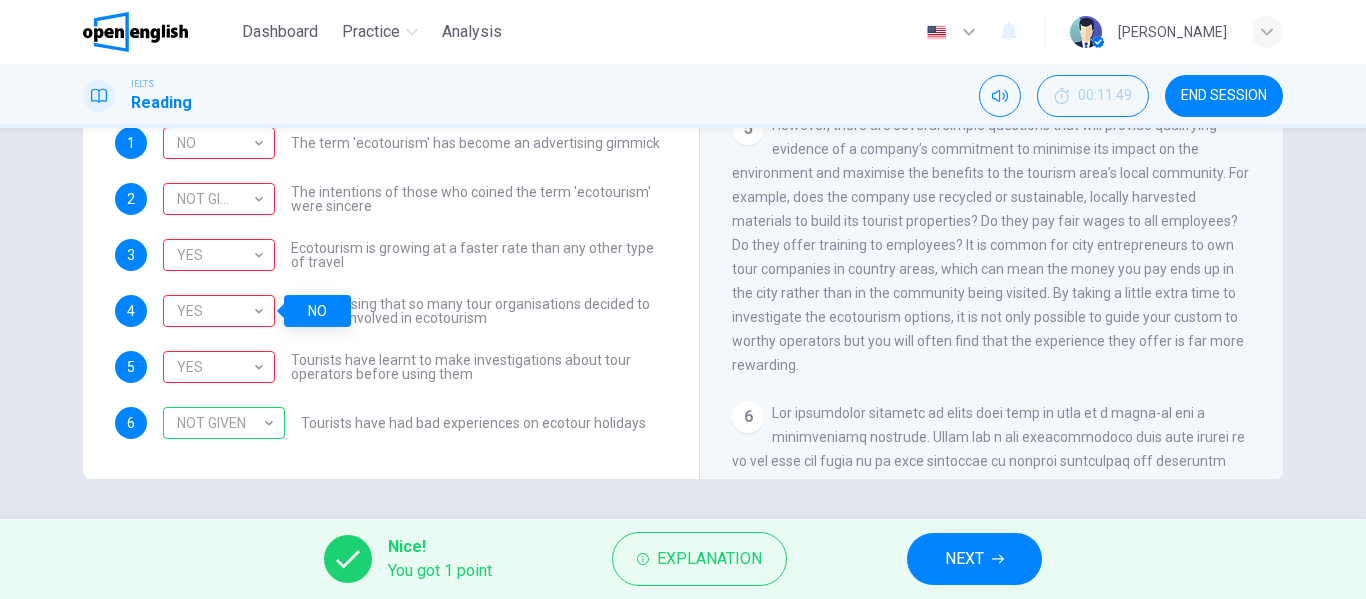 click on "It is surprising that so many tour organisations decided to become involved in ecotourism" at bounding box center [479, 311] 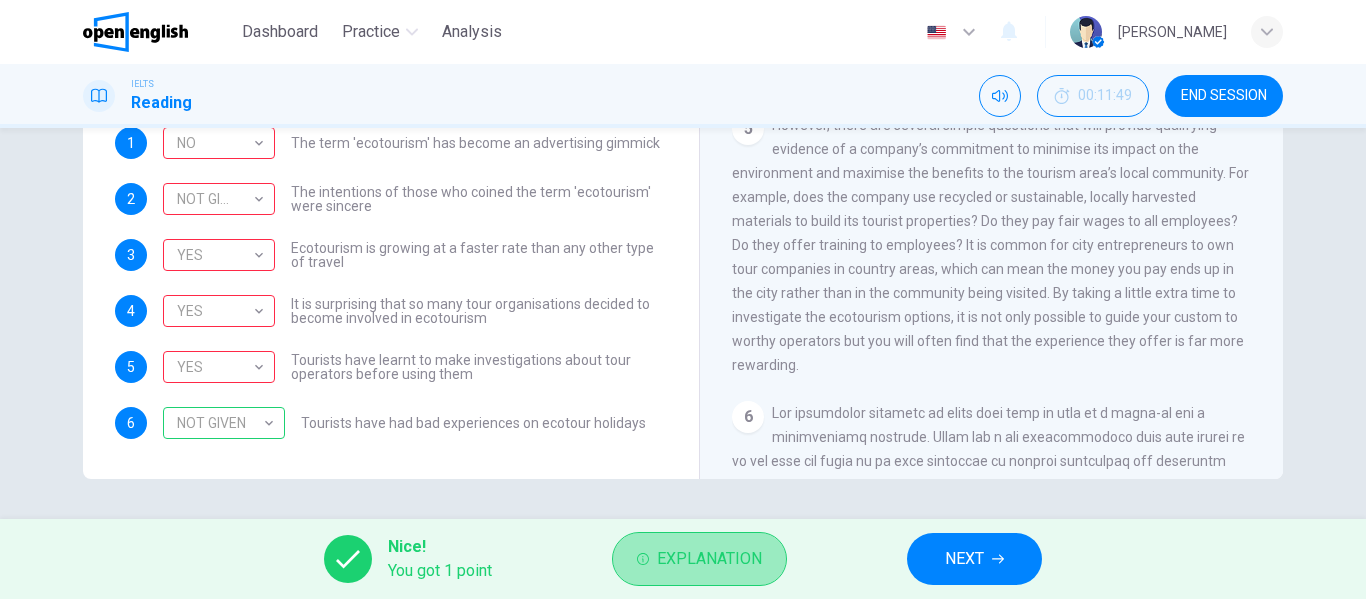 click on "Explanation" at bounding box center [709, 559] 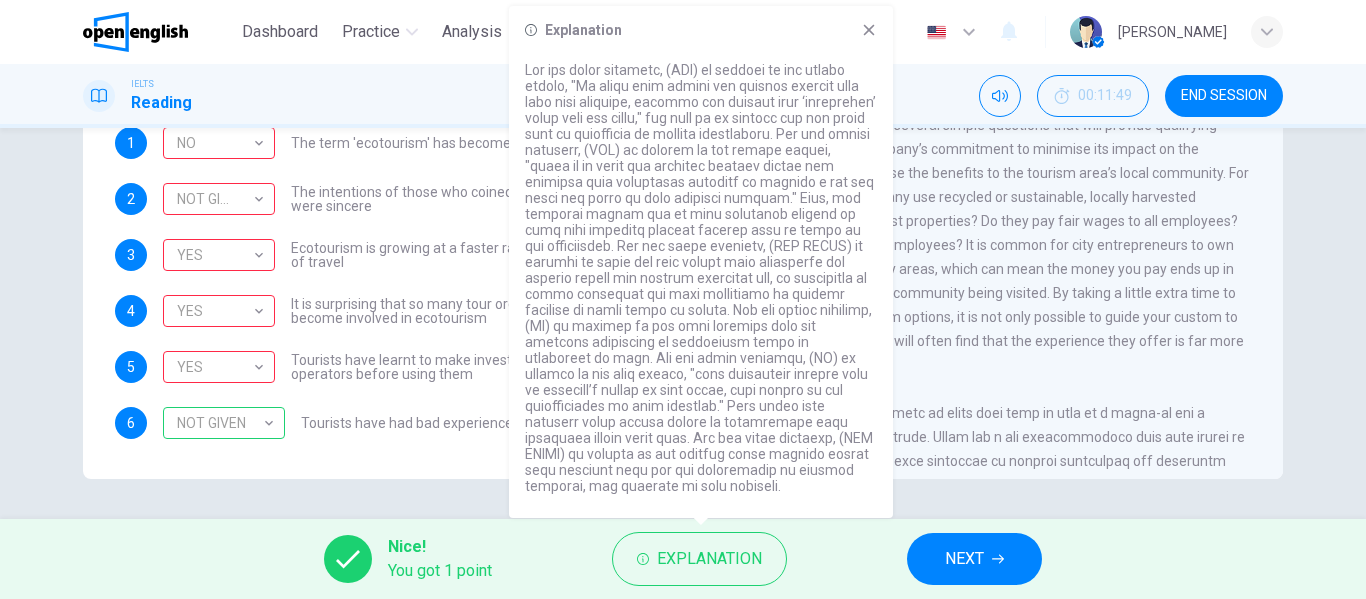click on "Tourists have had bad experiences on ecotour holidays" at bounding box center (473, 423) 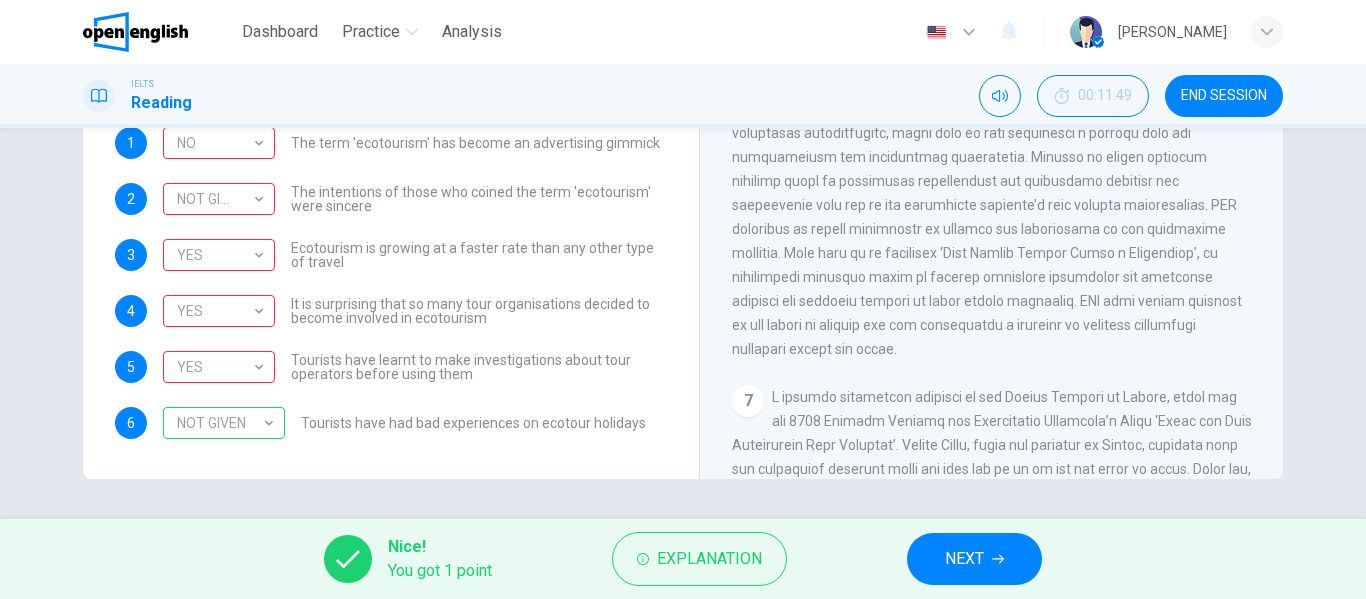 scroll, scrollTop: 1400, scrollLeft: 0, axis: vertical 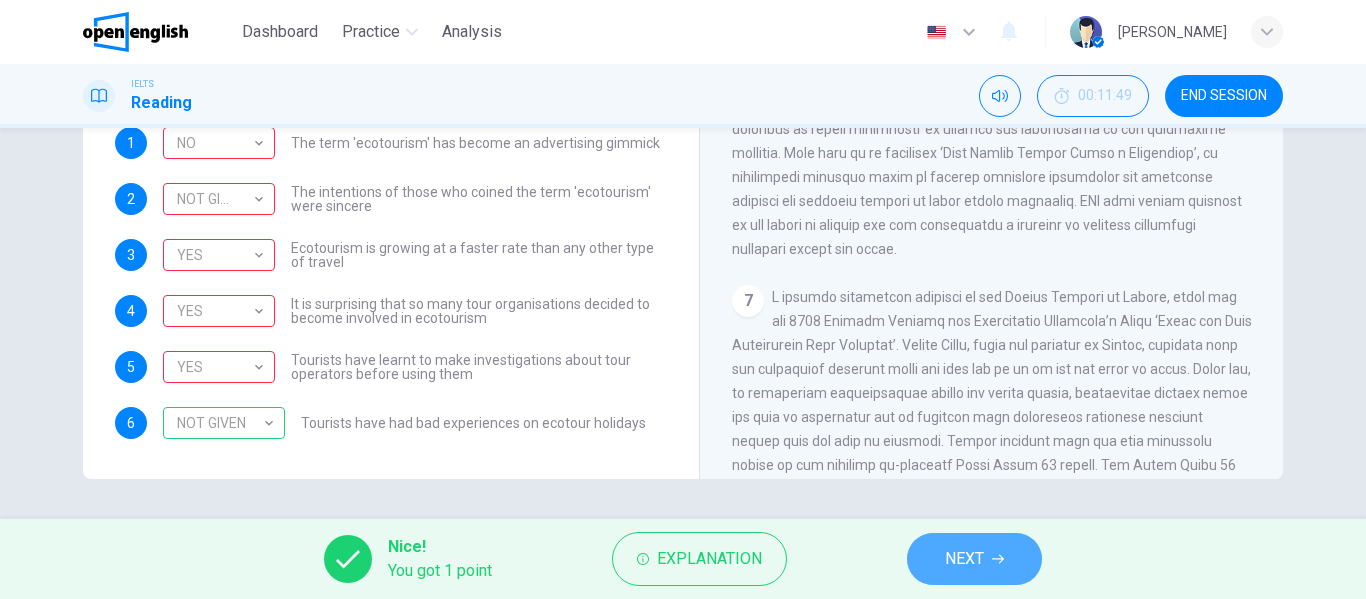 click on "NEXT" at bounding box center (974, 559) 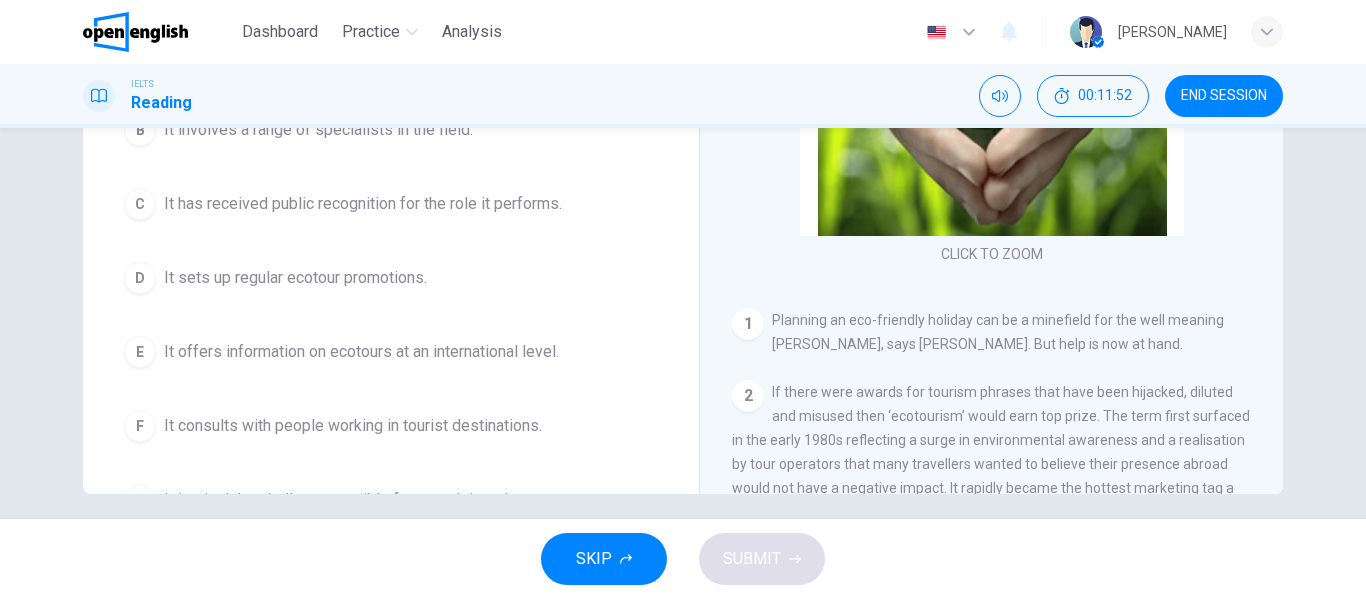 scroll, scrollTop: 384, scrollLeft: 0, axis: vertical 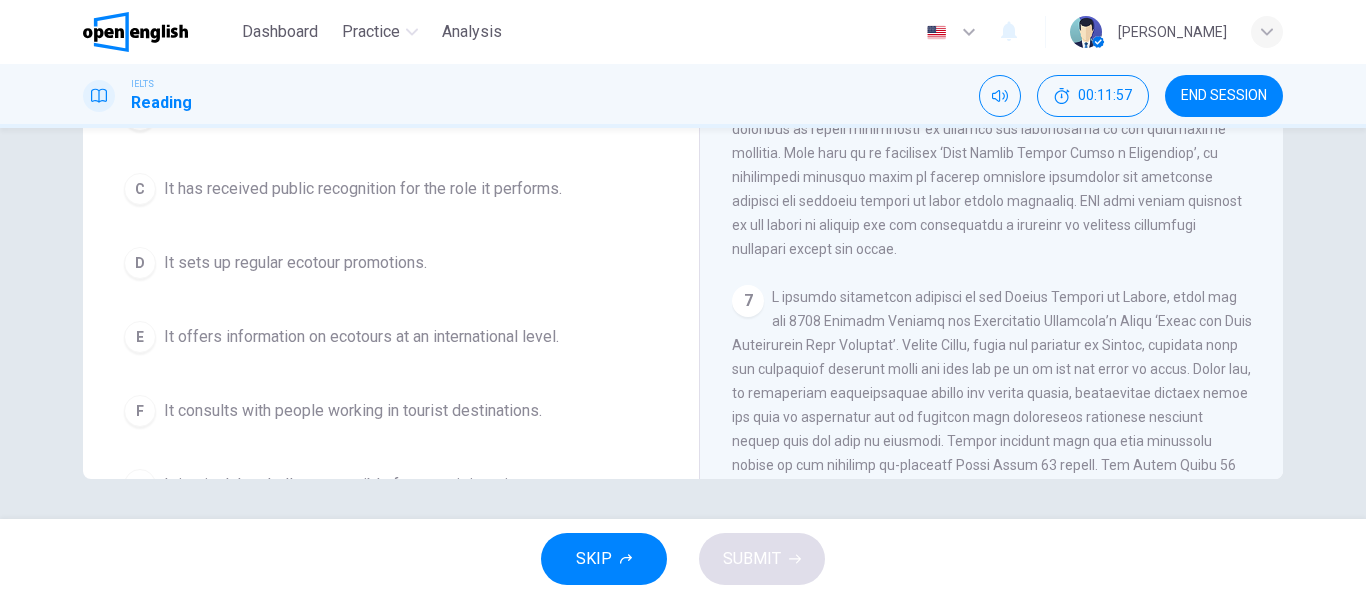 click on "END SESSION" at bounding box center (1224, 96) 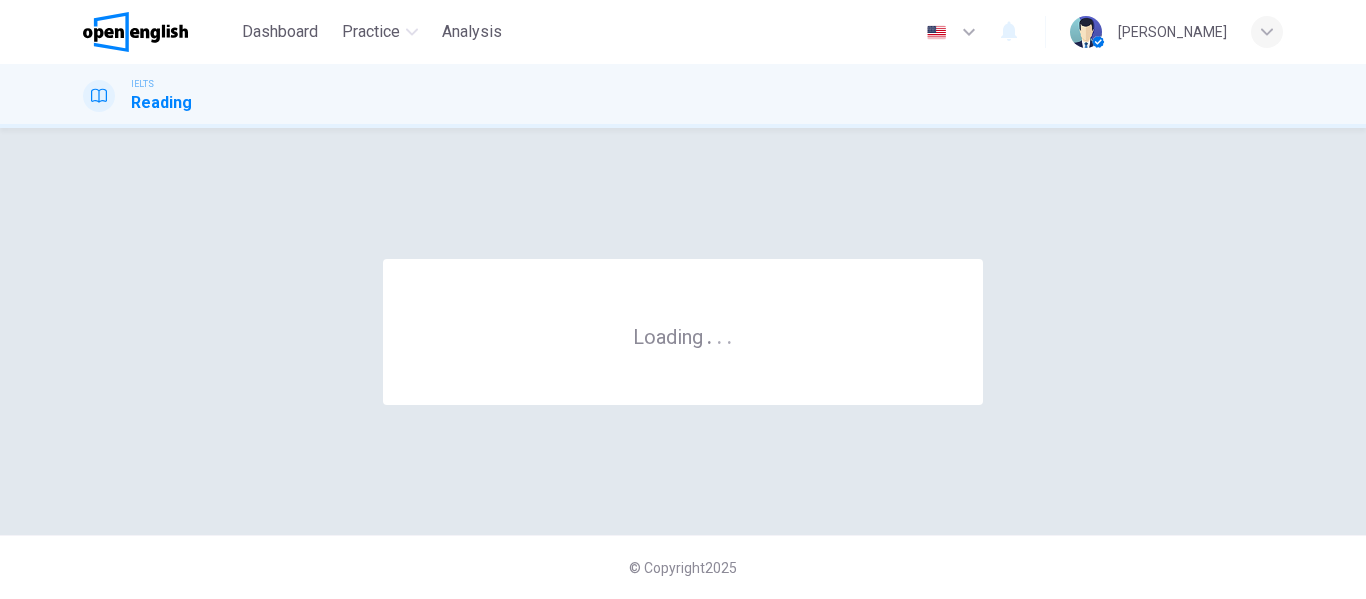 scroll, scrollTop: 0, scrollLeft: 0, axis: both 